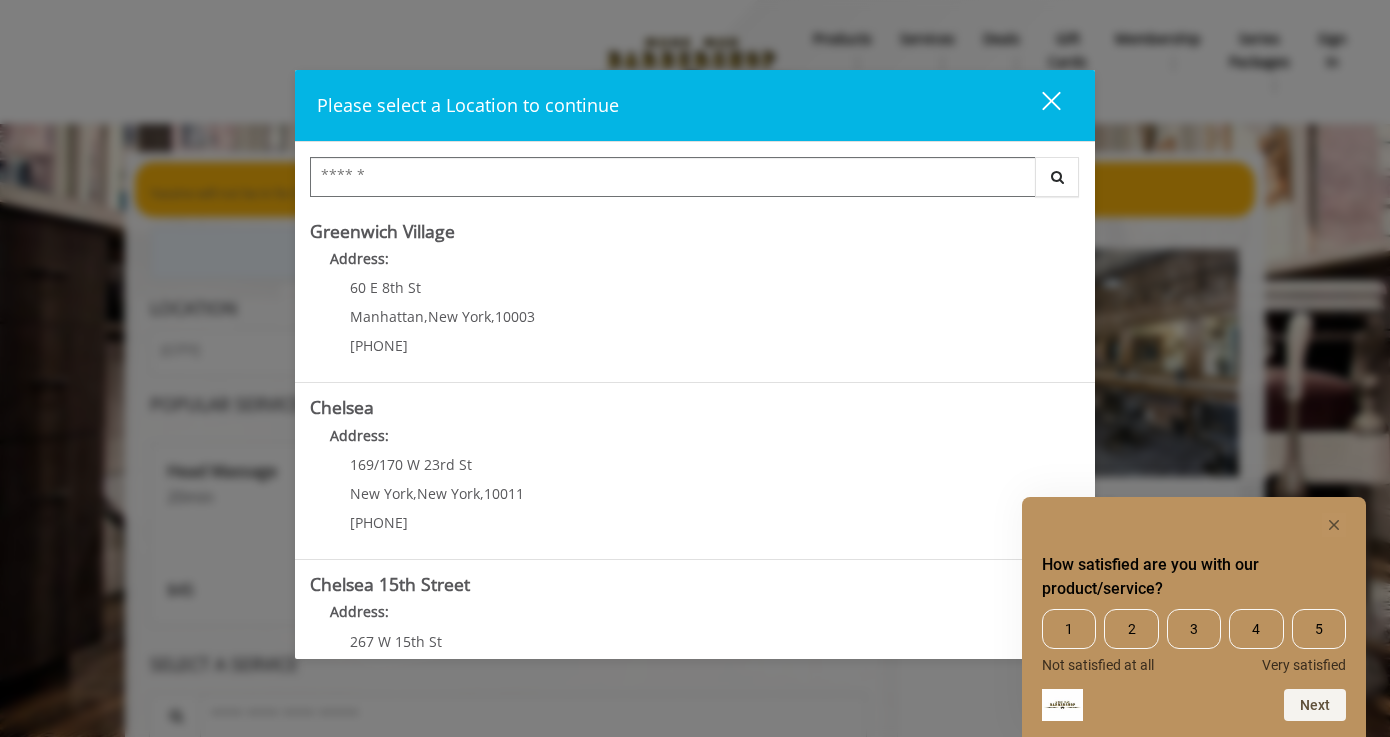 scroll, scrollTop: 0, scrollLeft: 0, axis: both 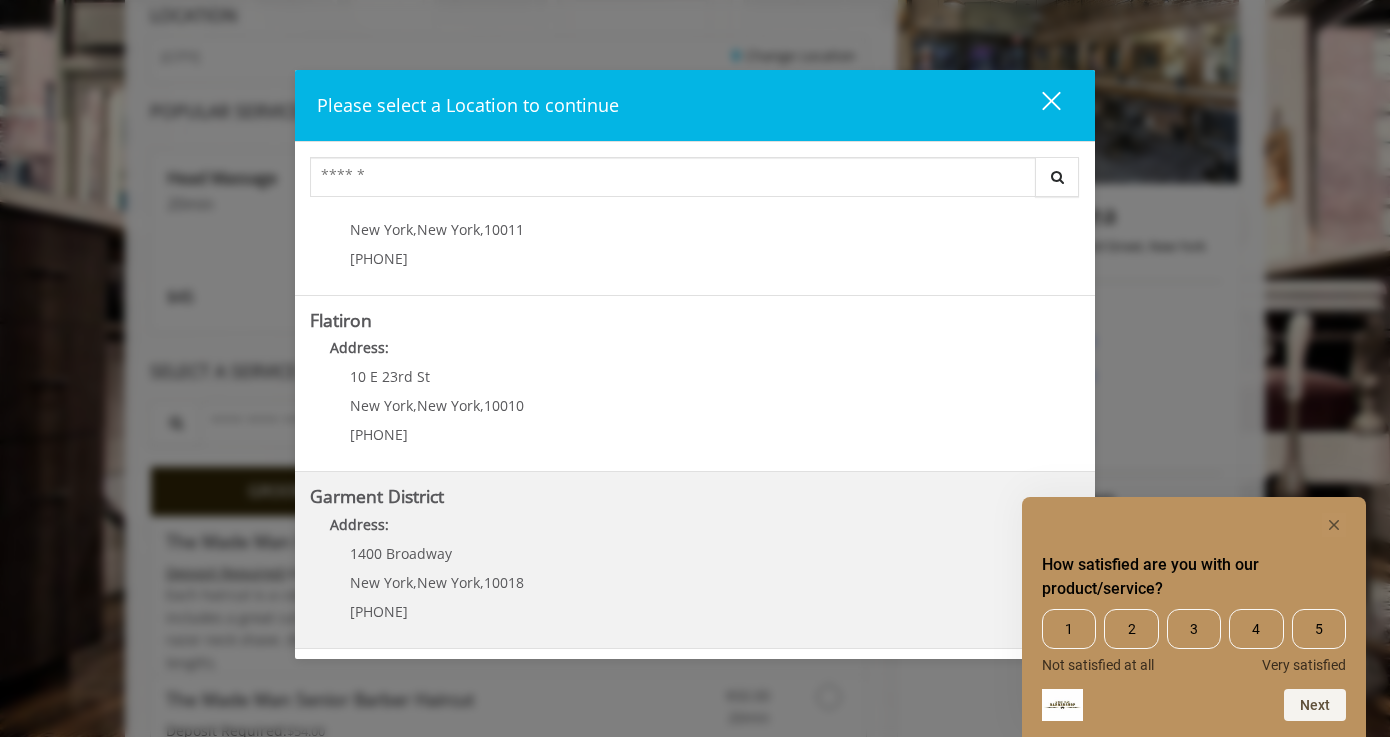 click on "[DISTRICT] Address: [NUMBER] [STREET] [CITY],  [STATE],  [POSTAL_CODE] [PHONE]" at bounding box center [695, 560] 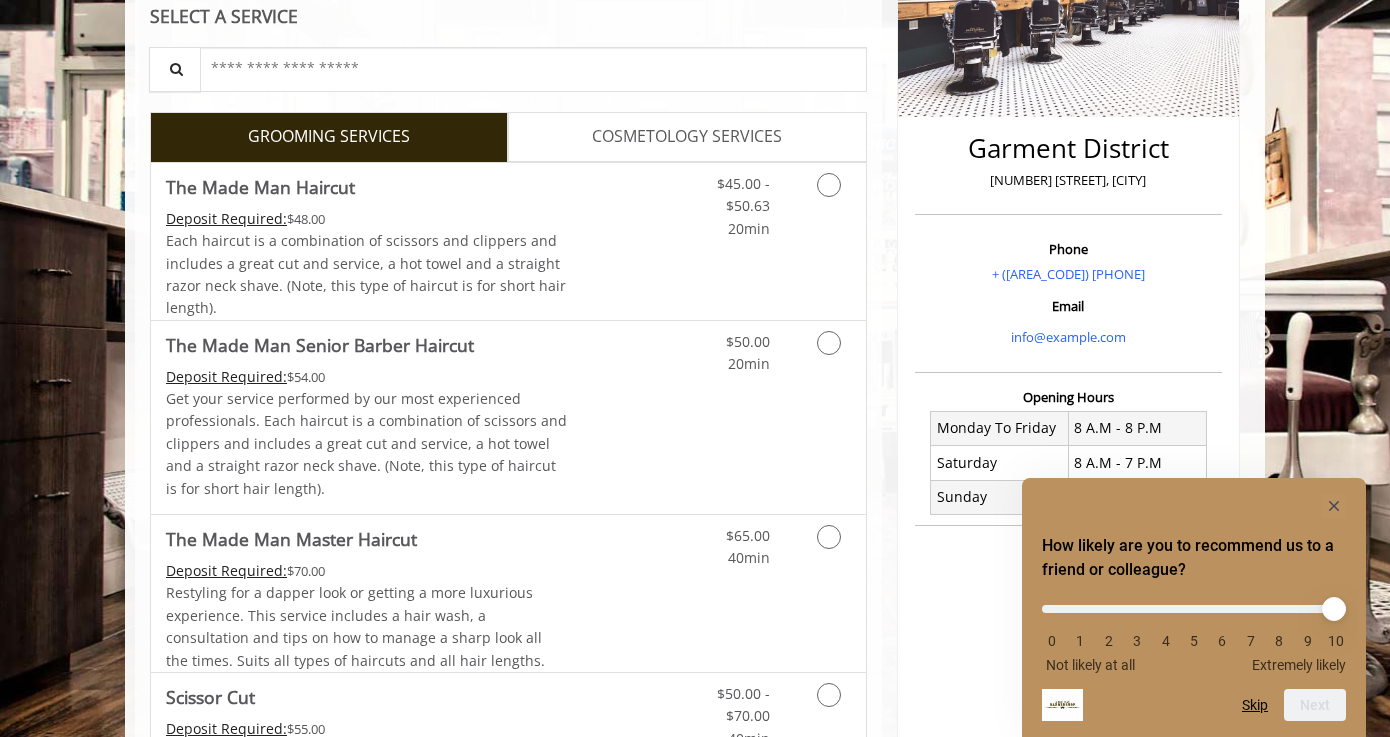 scroll, scrollTop: 115, scrollLeft: 0, axis: vertical 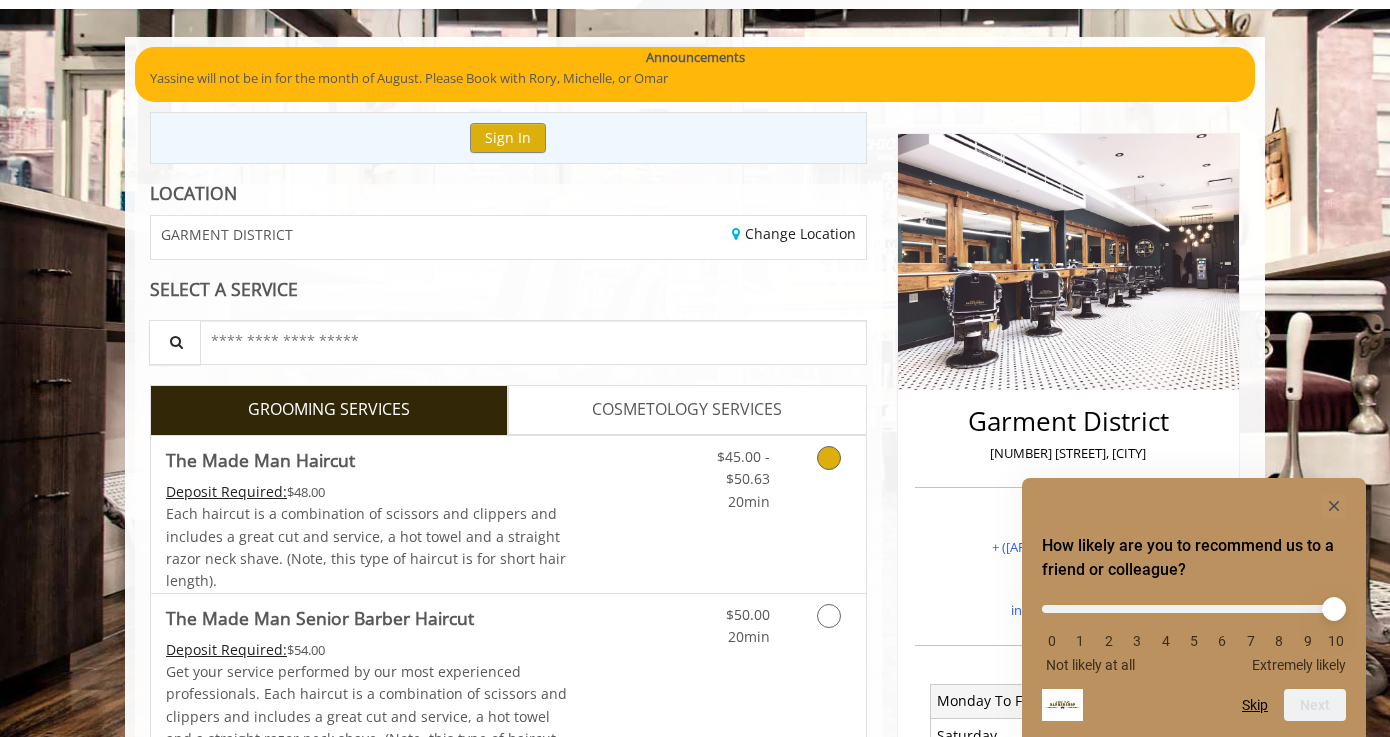 click on "$45.00 - $50.63 20min" at bounding box center (776, 514) 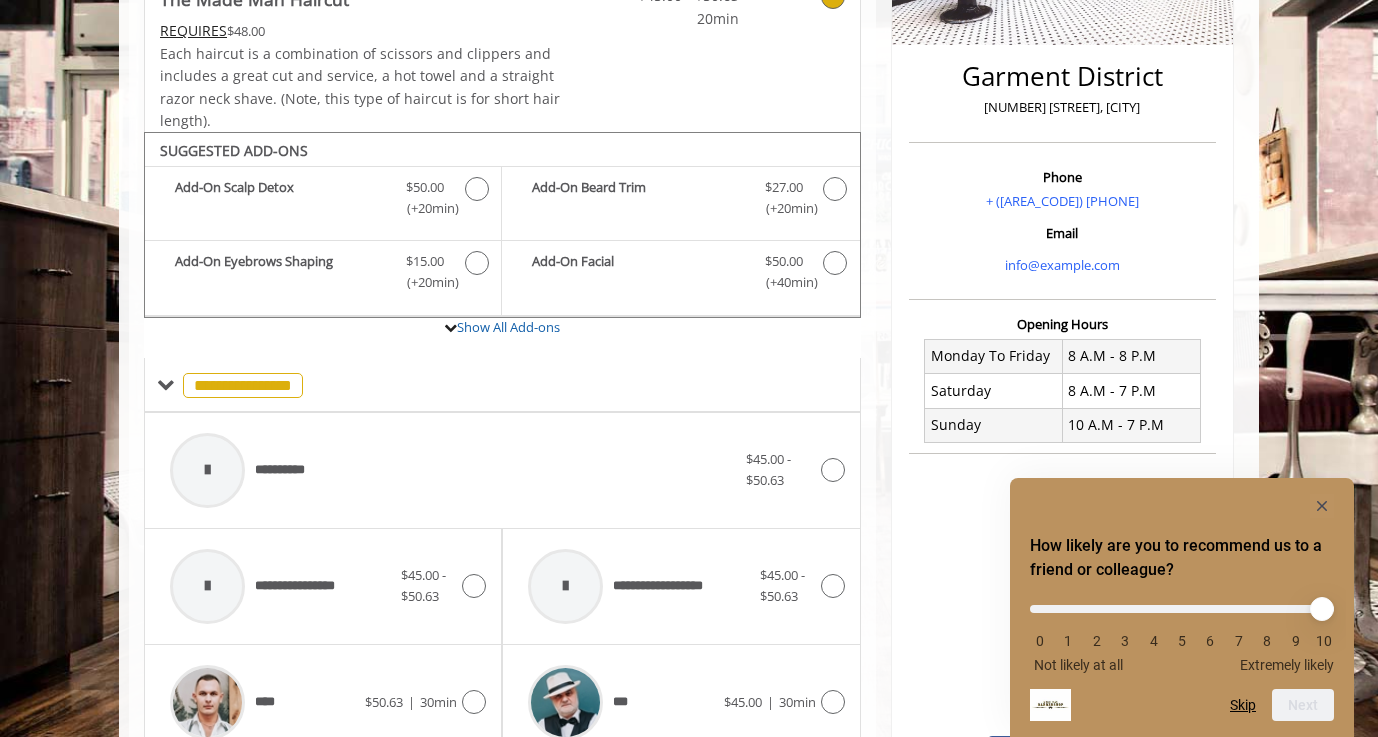 scroll, scrollTop: 630, scrollLeft: 0, axis: vertical 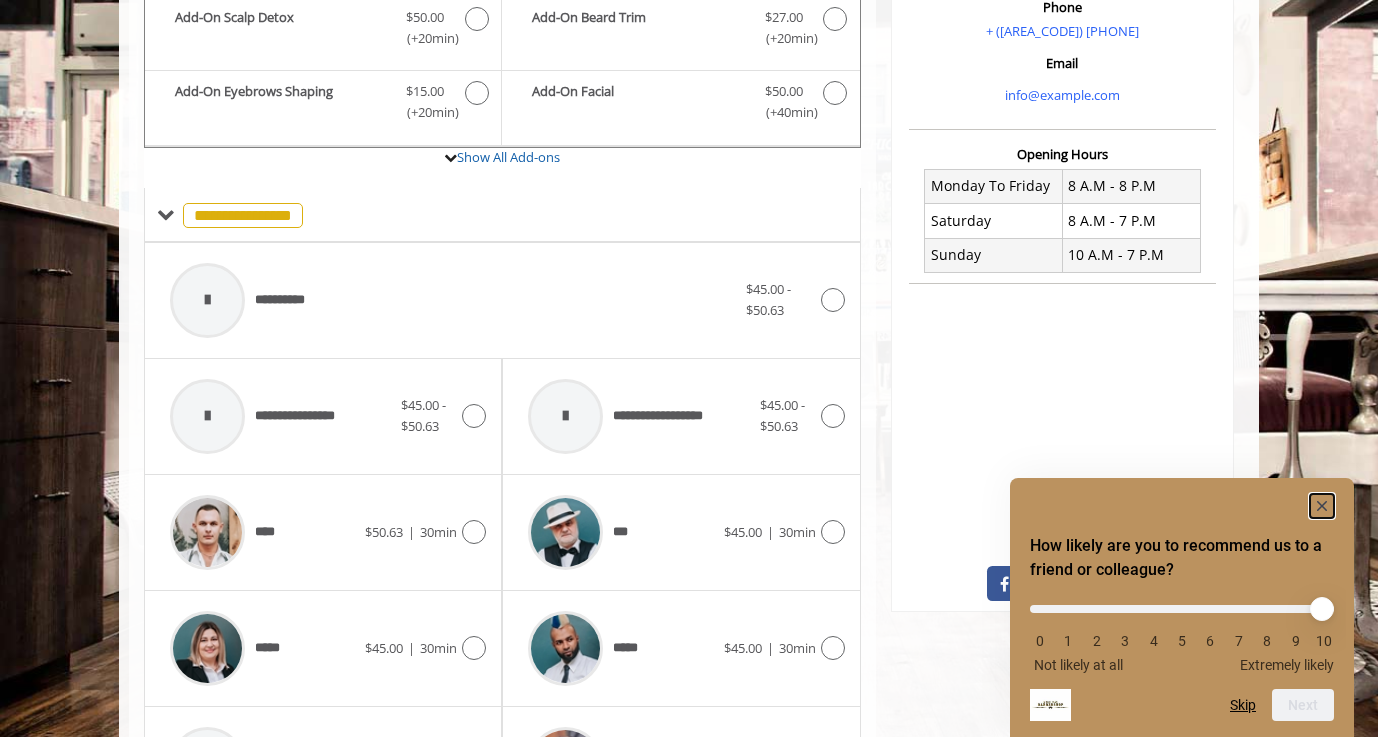 click 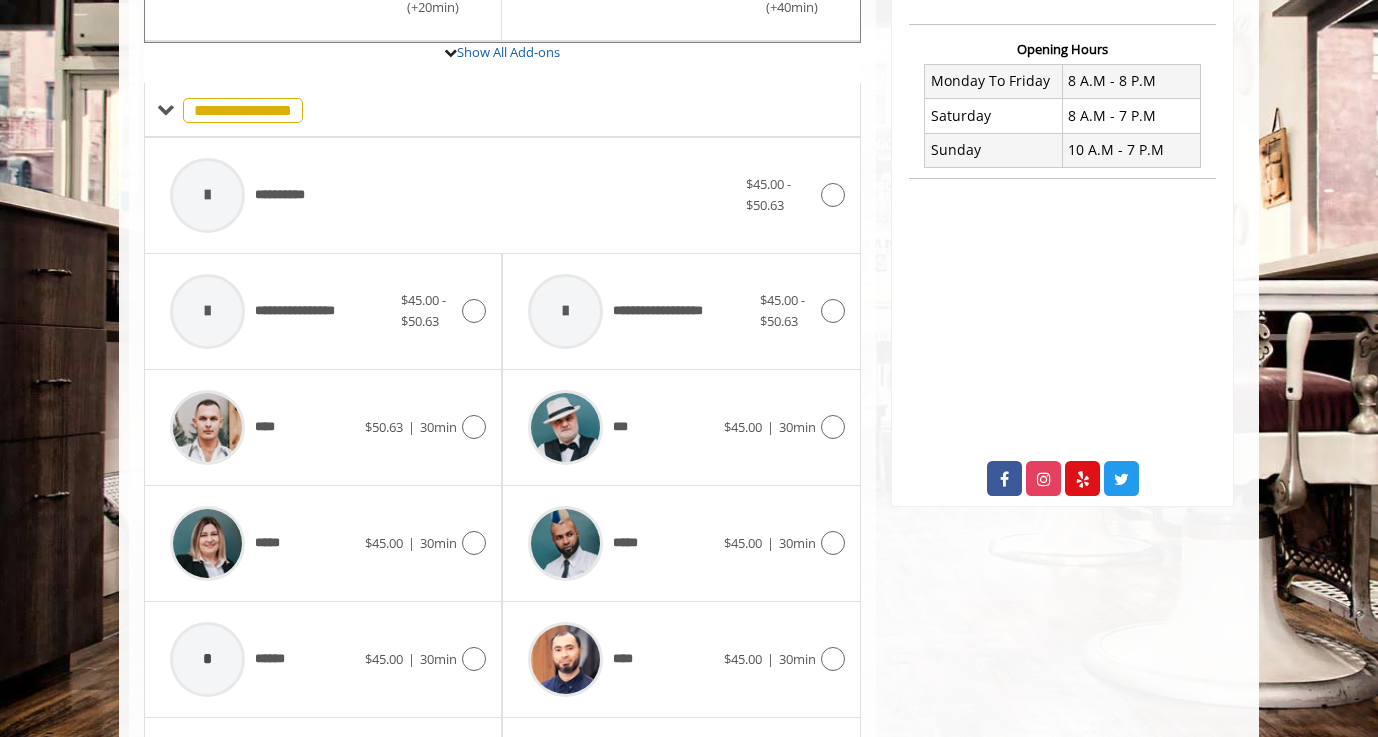 scroll, scrollTop: 685, scrollLeft: 0, axis: vertical 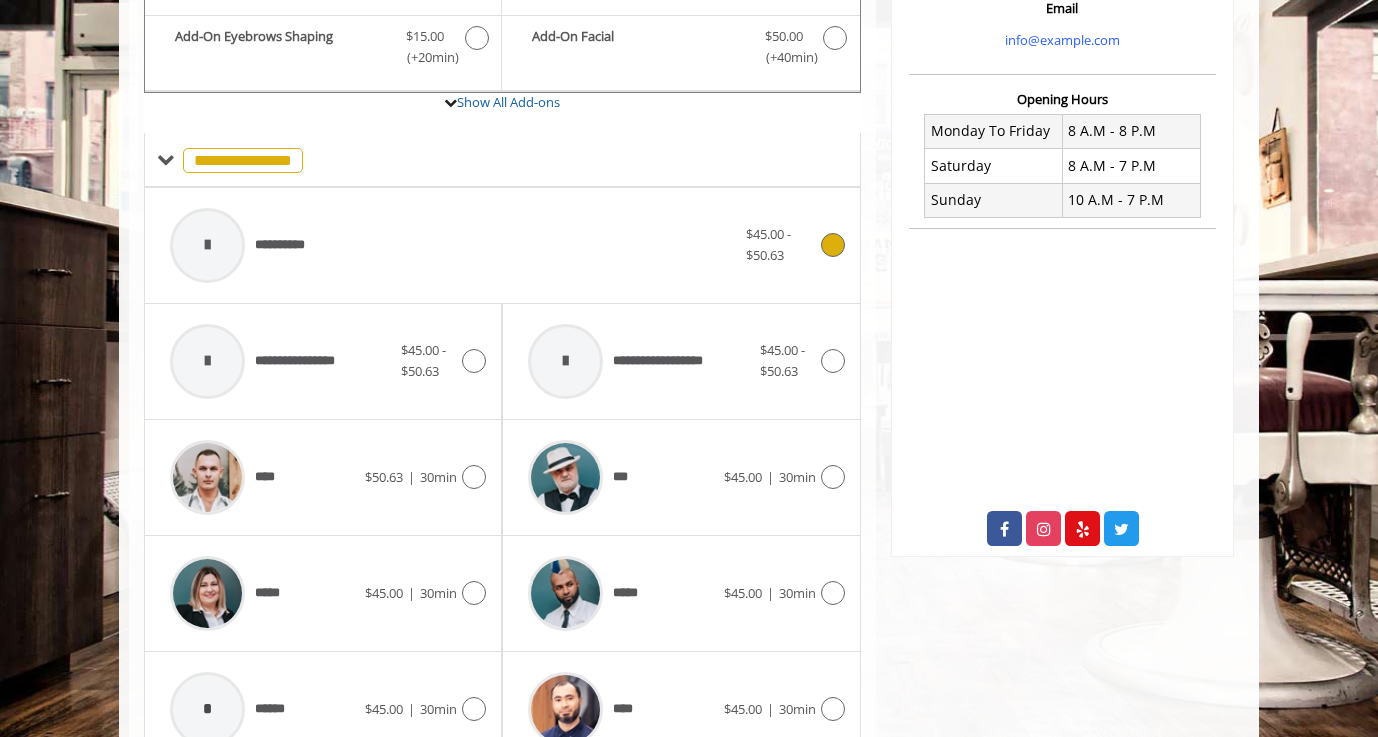 click on "**********" at bounding box center [453, 245] 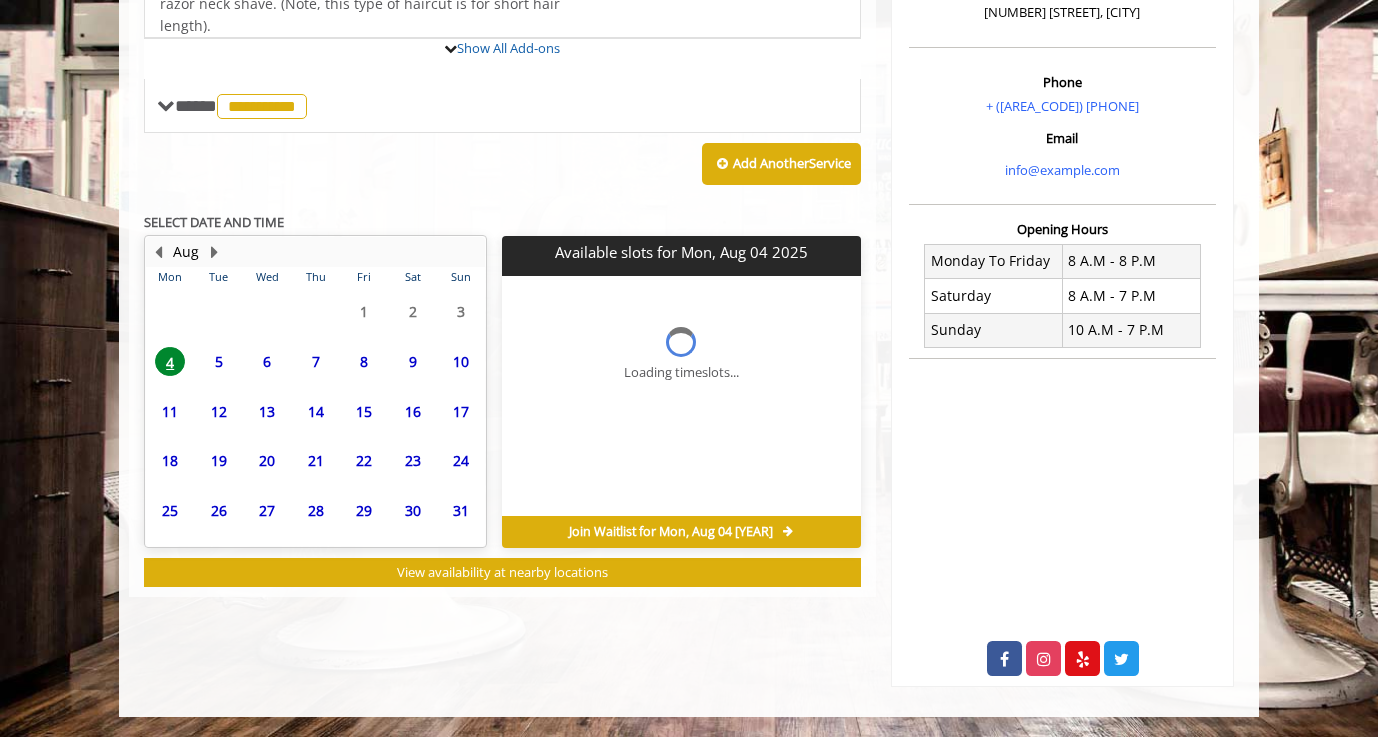 scroll, scrollTop: 647, scrollLeft: 0, axis: vertical 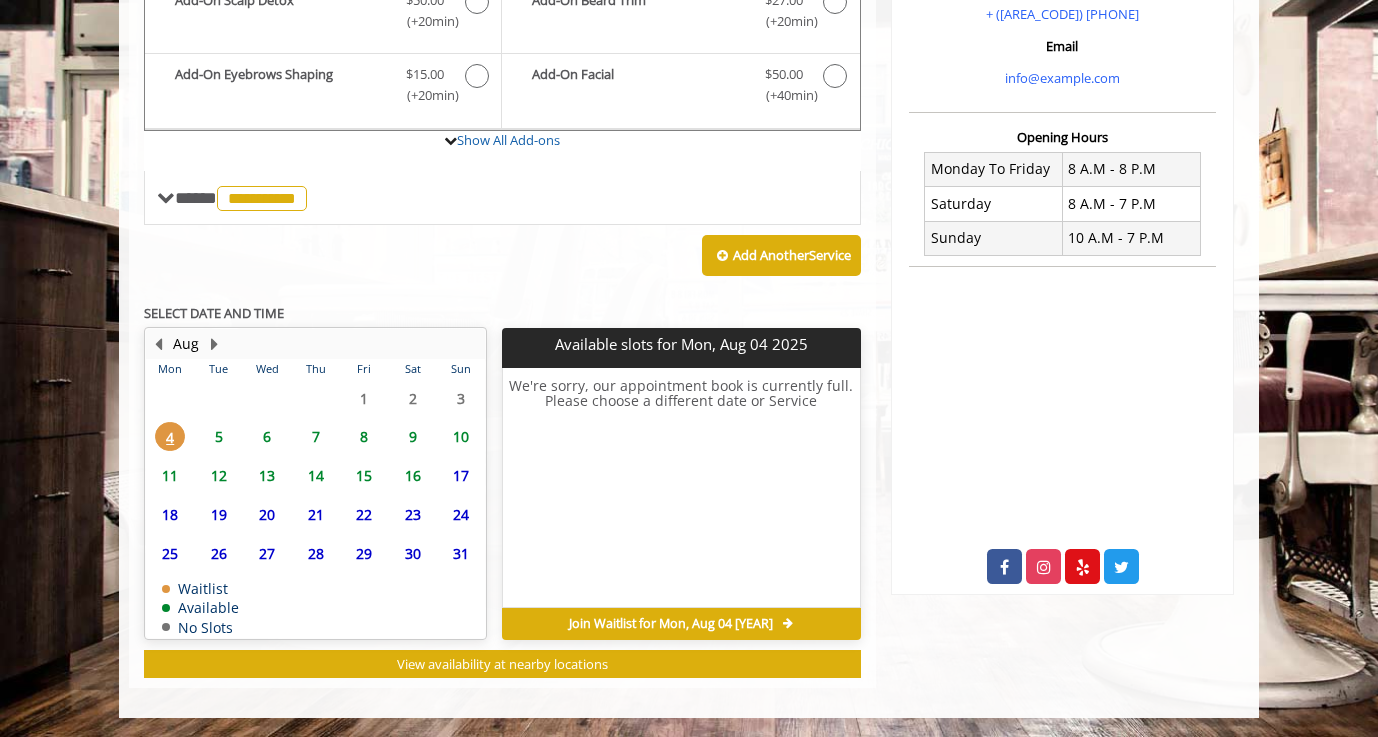 click on "10" 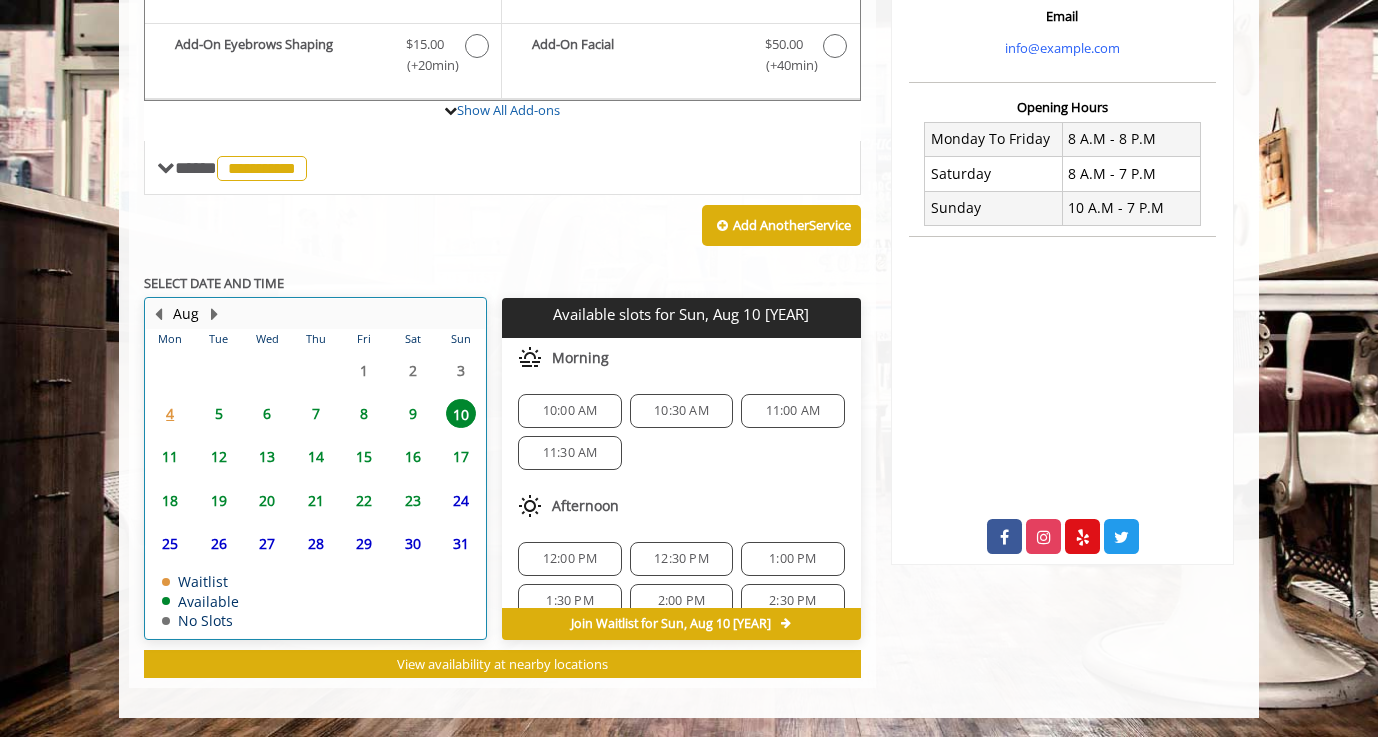 click on "16" 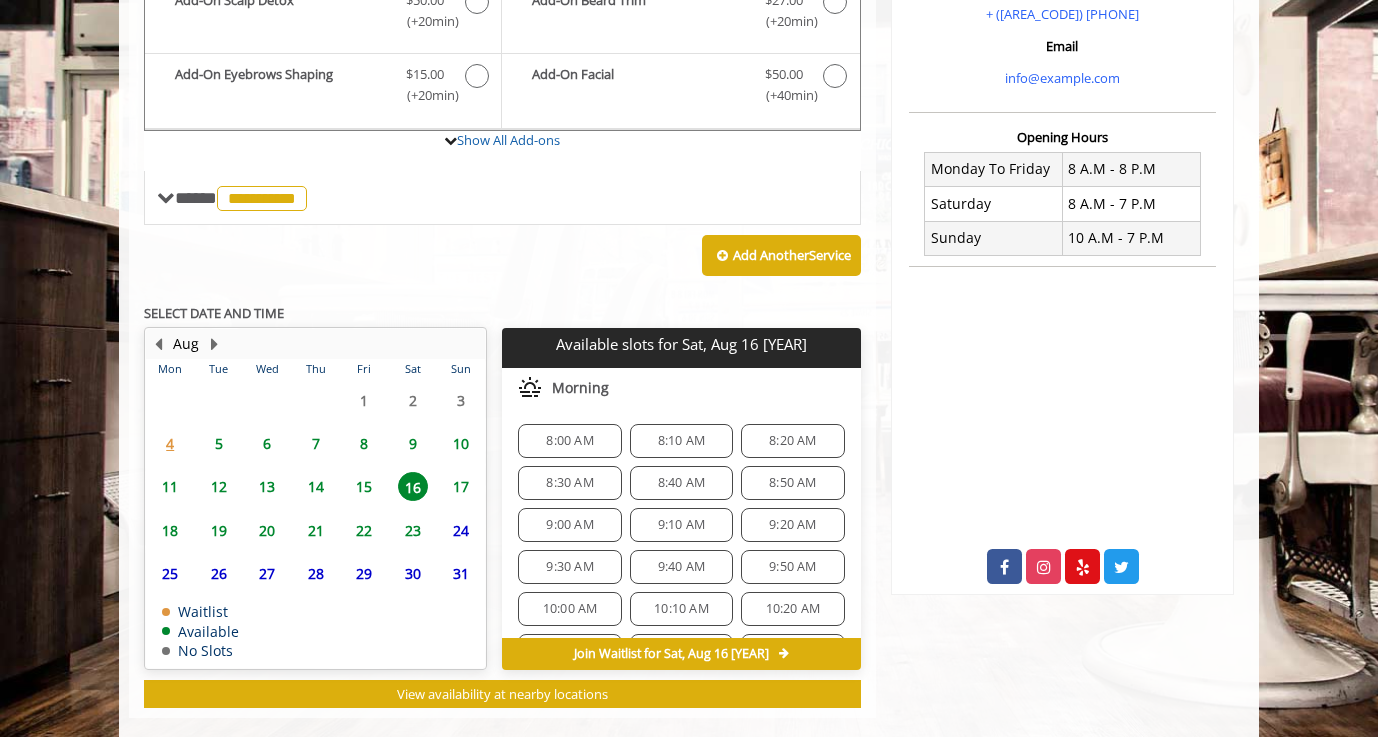 scroll, scrollTop: 677, scrollLeft: 0, axis: vertical 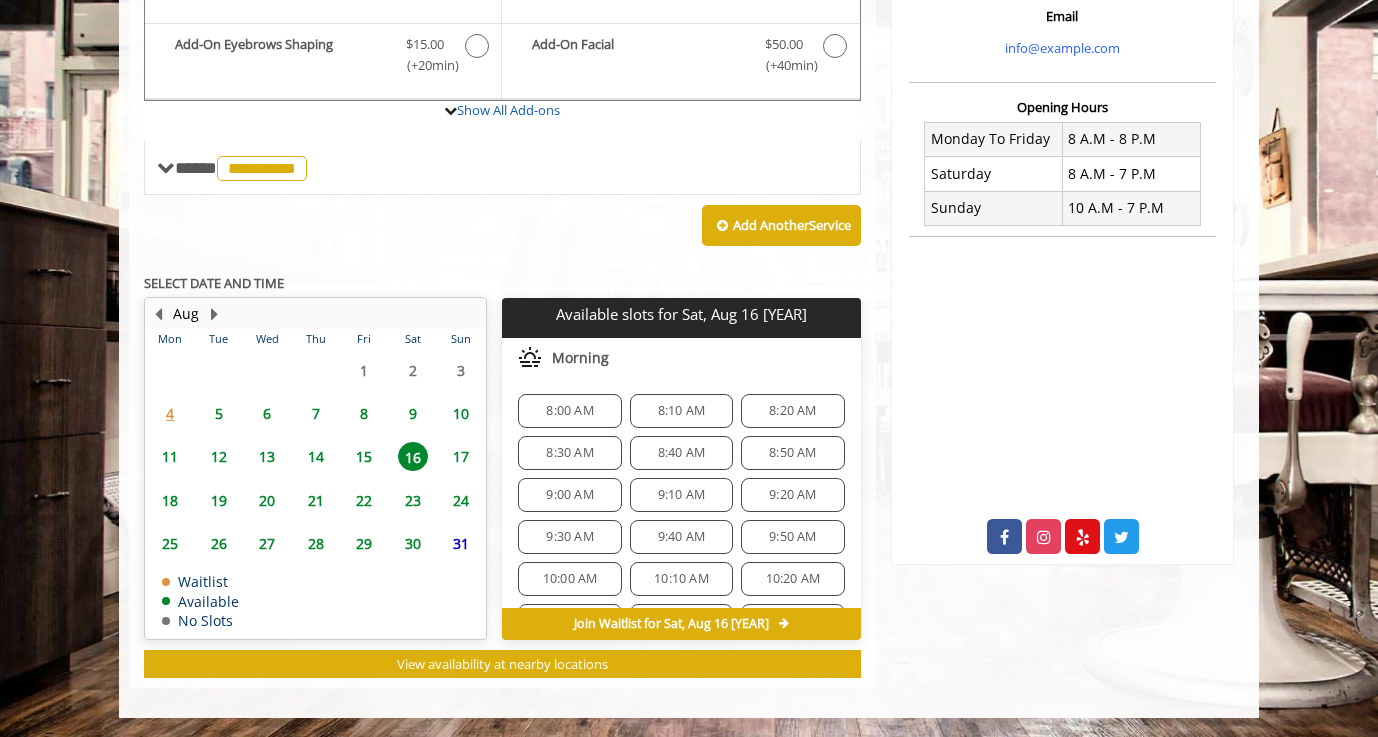 drag, startPoint x: 413, startPoint y: 427, endPoint x: 414, endPoint y: 413, distance: 14.035668 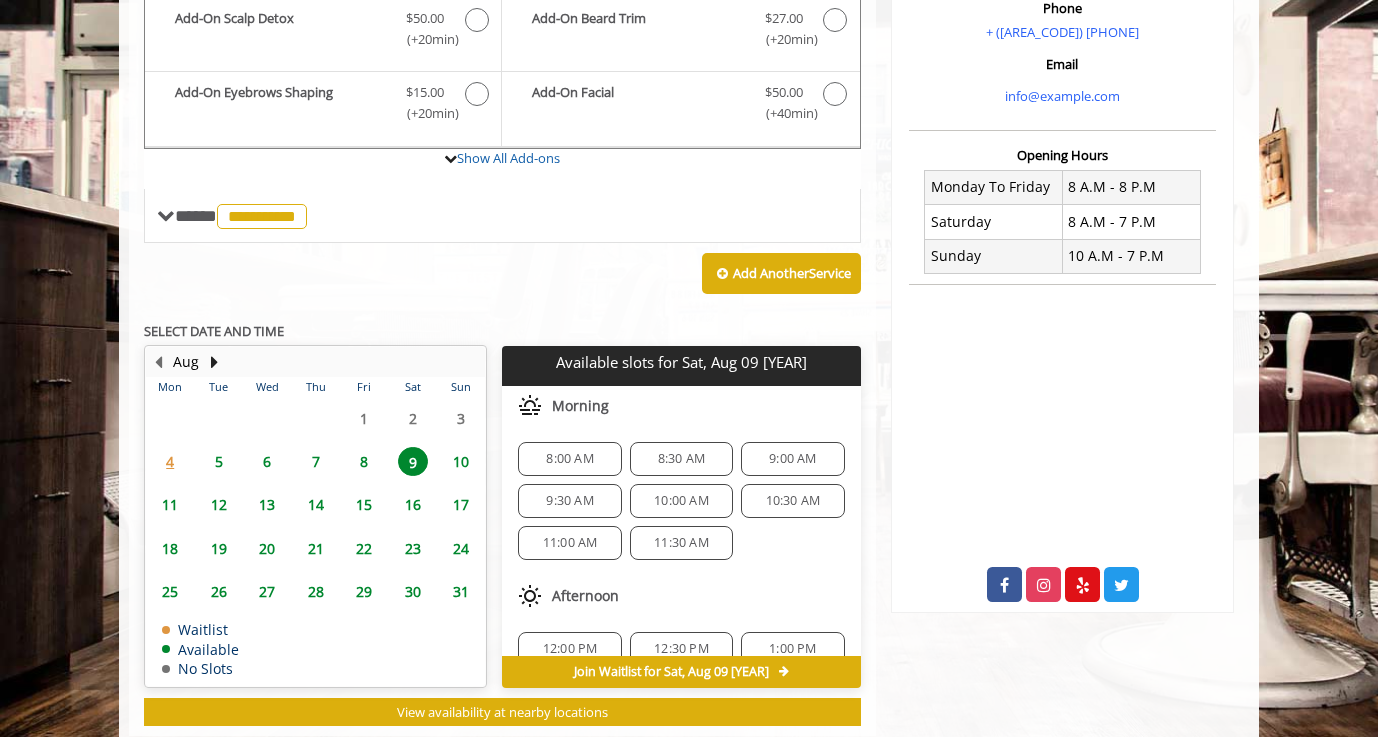 scroll, scrollTop: 593, scrollLeft: 0, axis: vertical 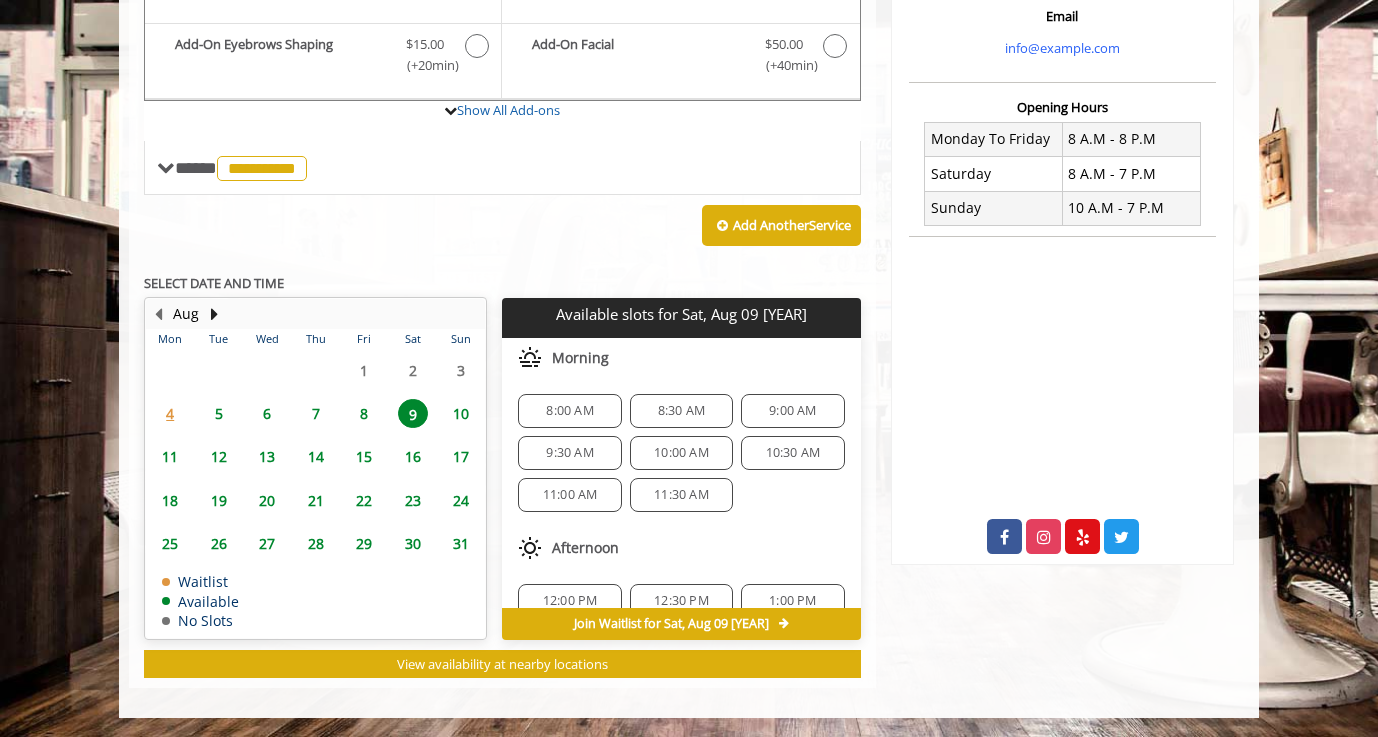 click on "10:30 AM" 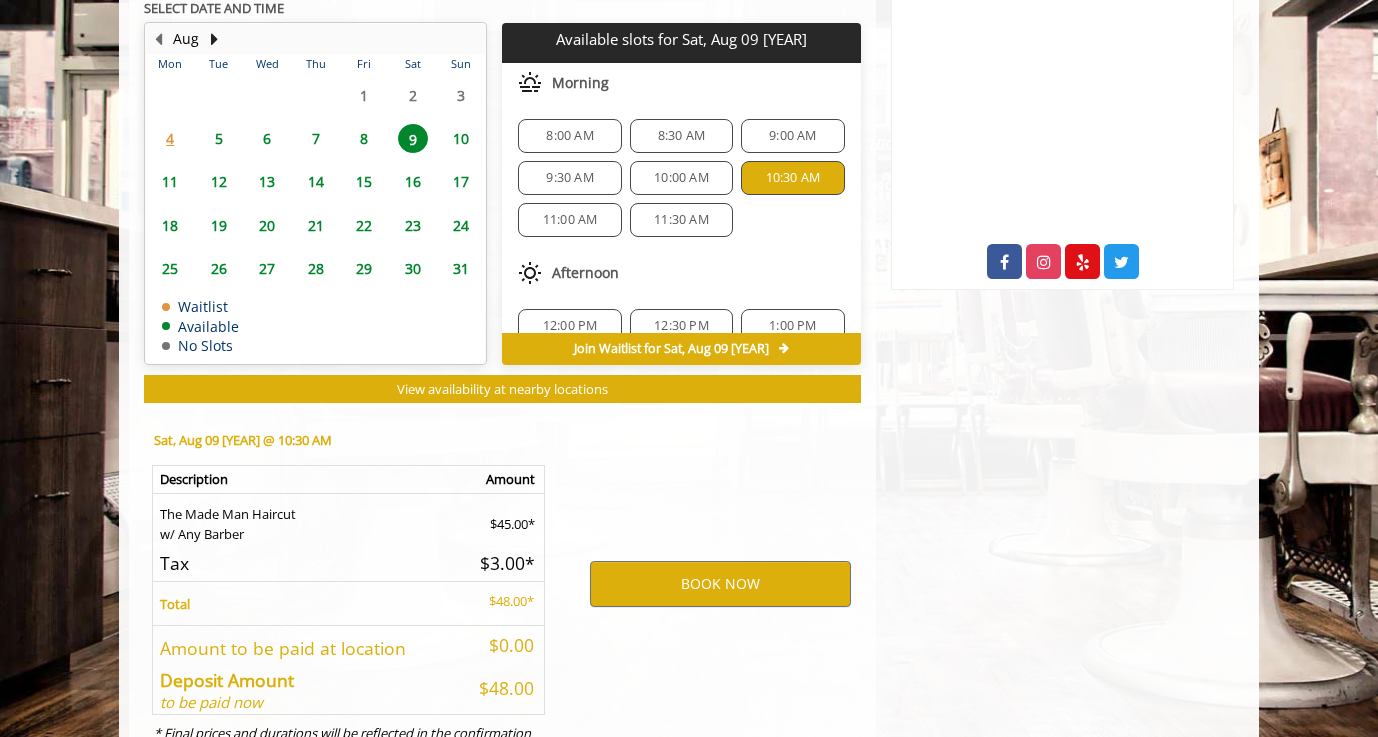 scroll, scrollTop: 1039, scrollLeft: 0, axis: vertical 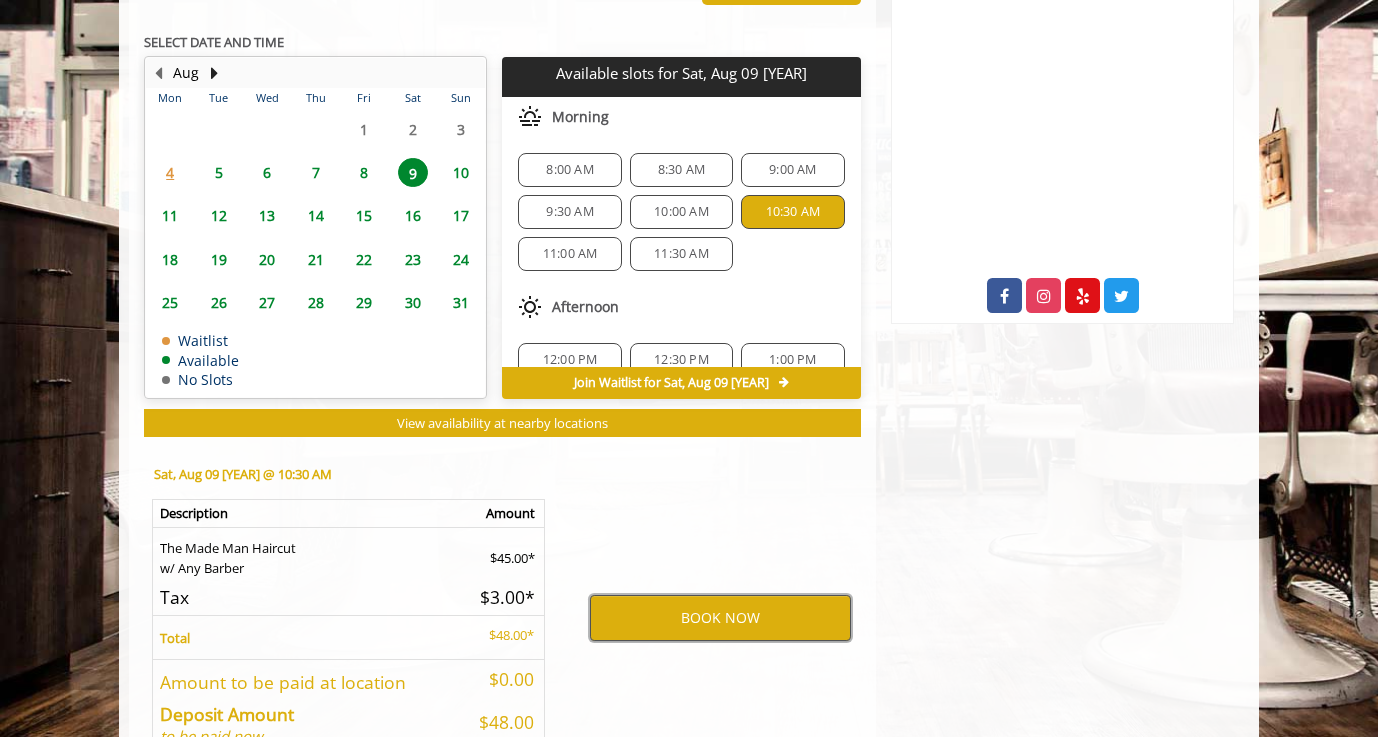 click on "BOOK NOW" at bounding box center [720, 618] 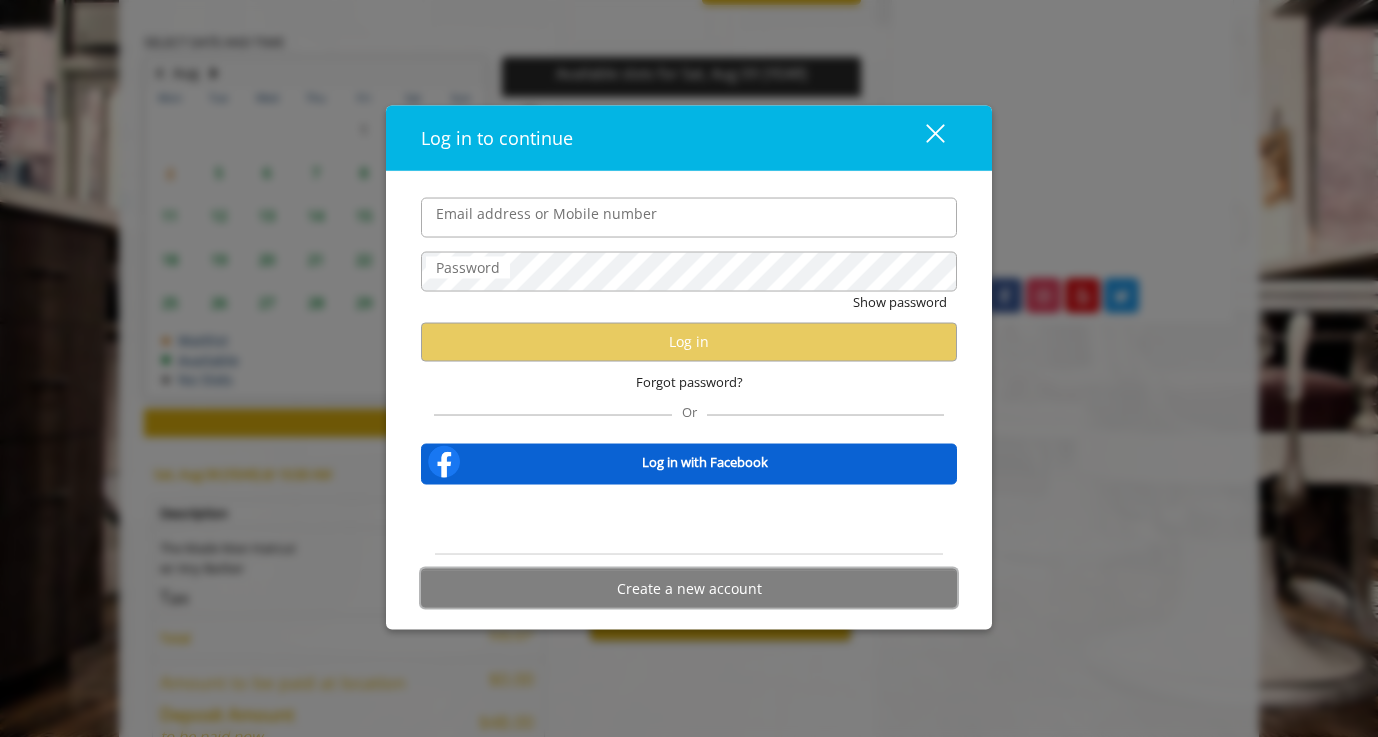 click on "Create a new account" at bounding box center [689, 588] 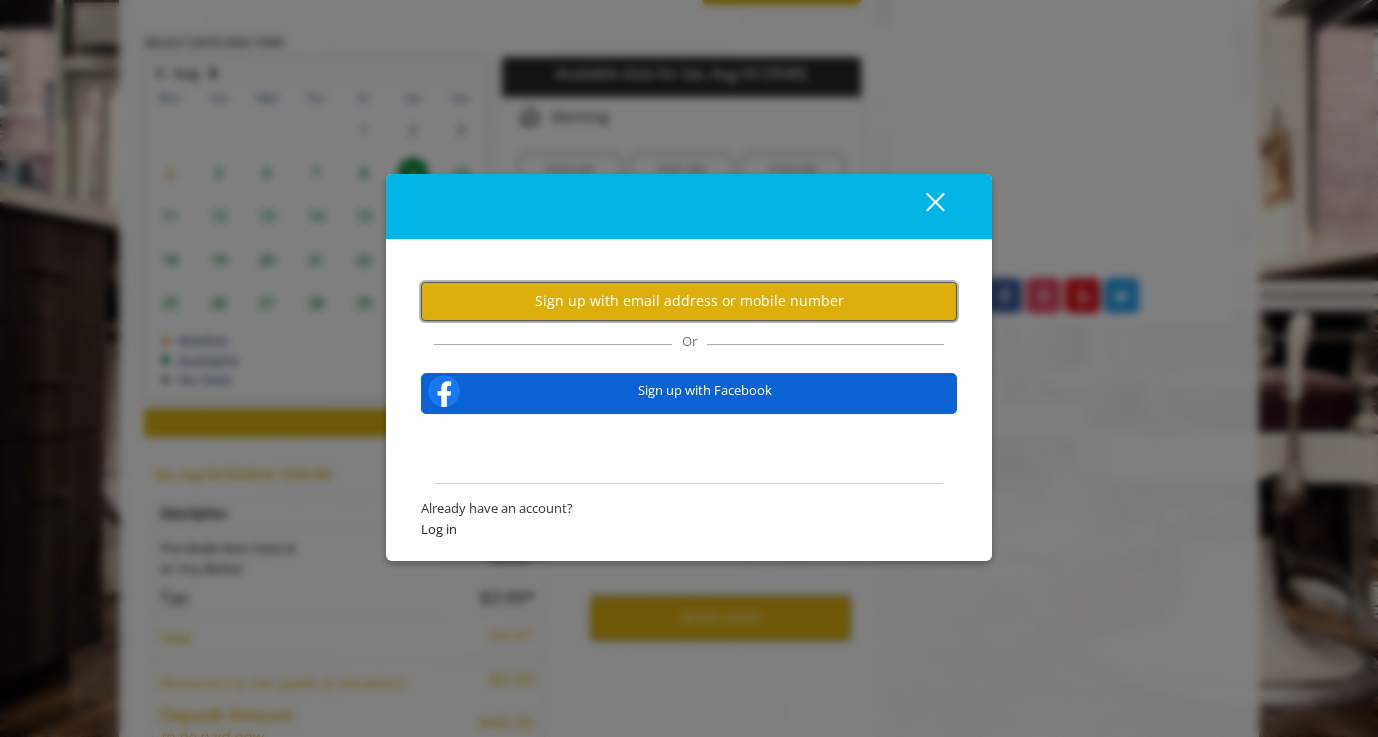 click on "Sign up with email address or mobile number" at bounding box center [689, 301] 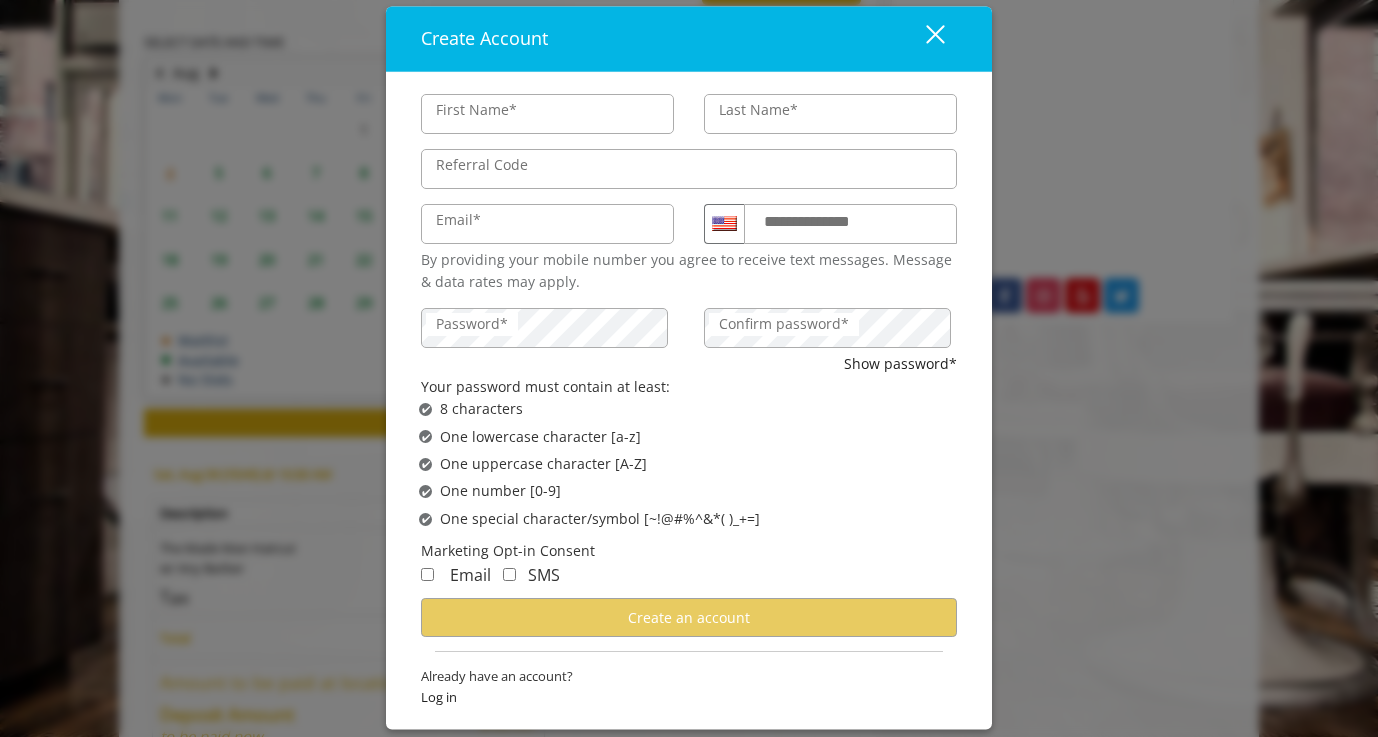 type on "***" 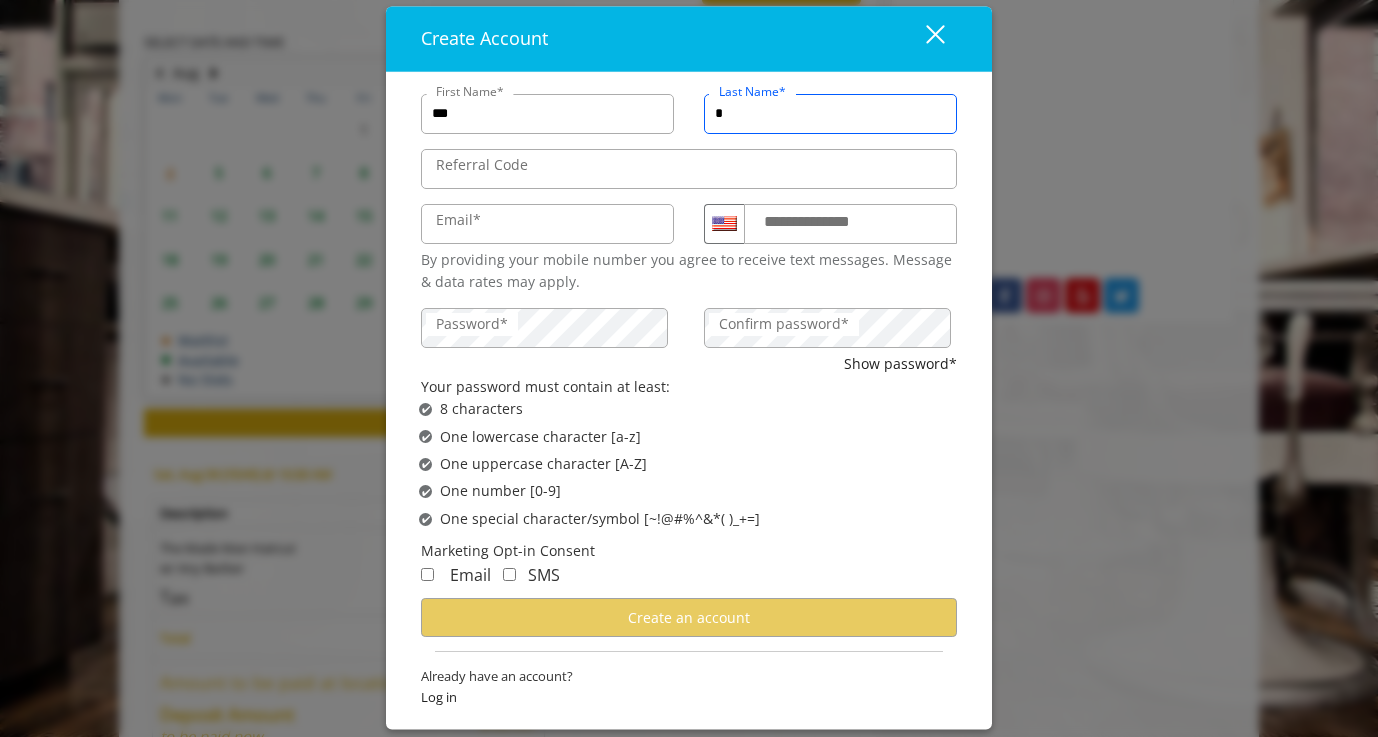 scroll, scrollTop: 0, scrollLeft: 0, axis: both 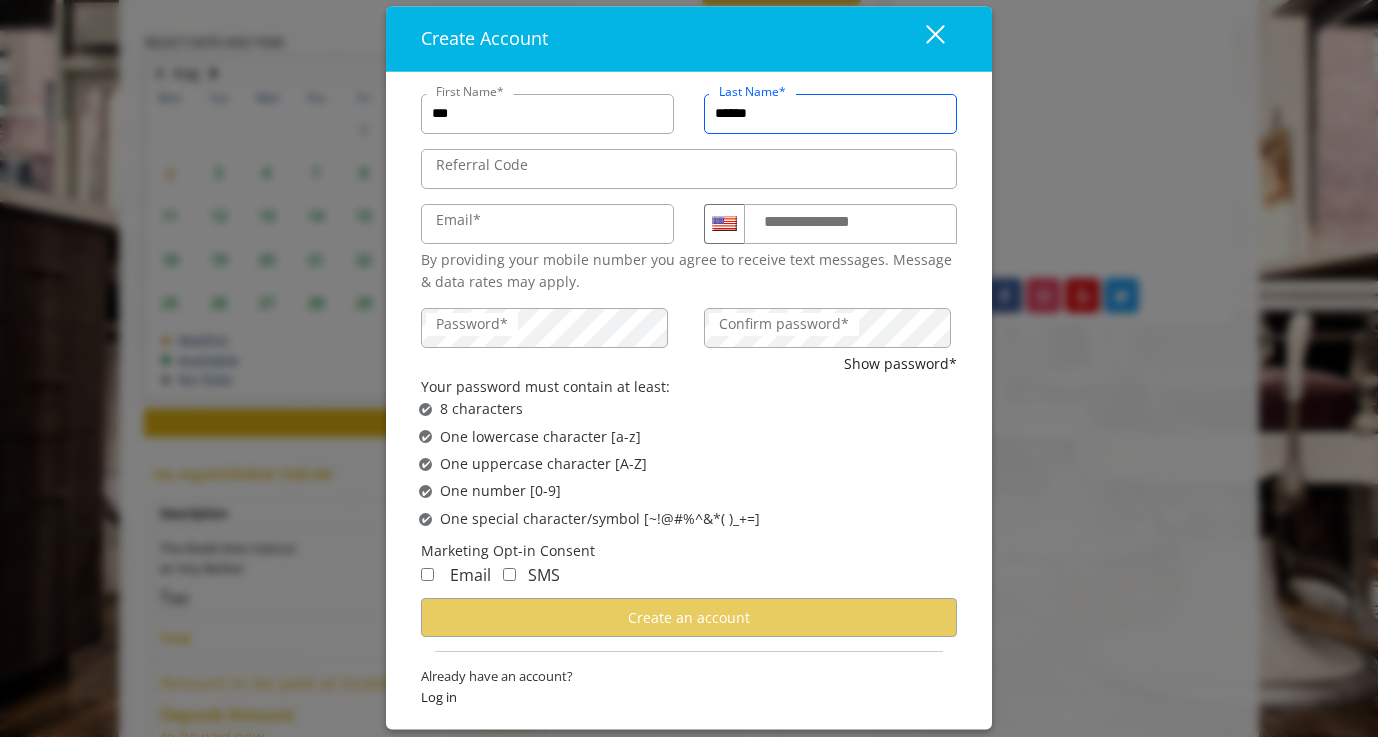 type on "******" 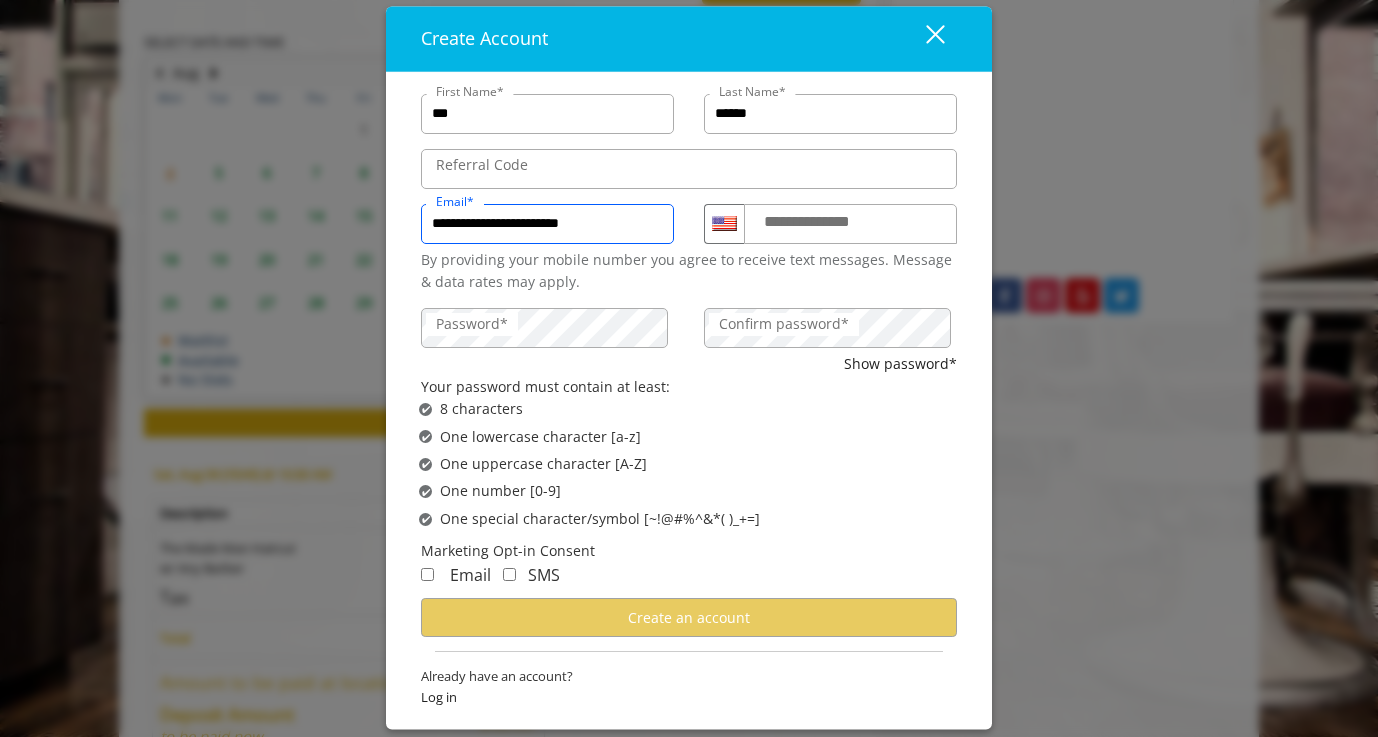 type on "**********" 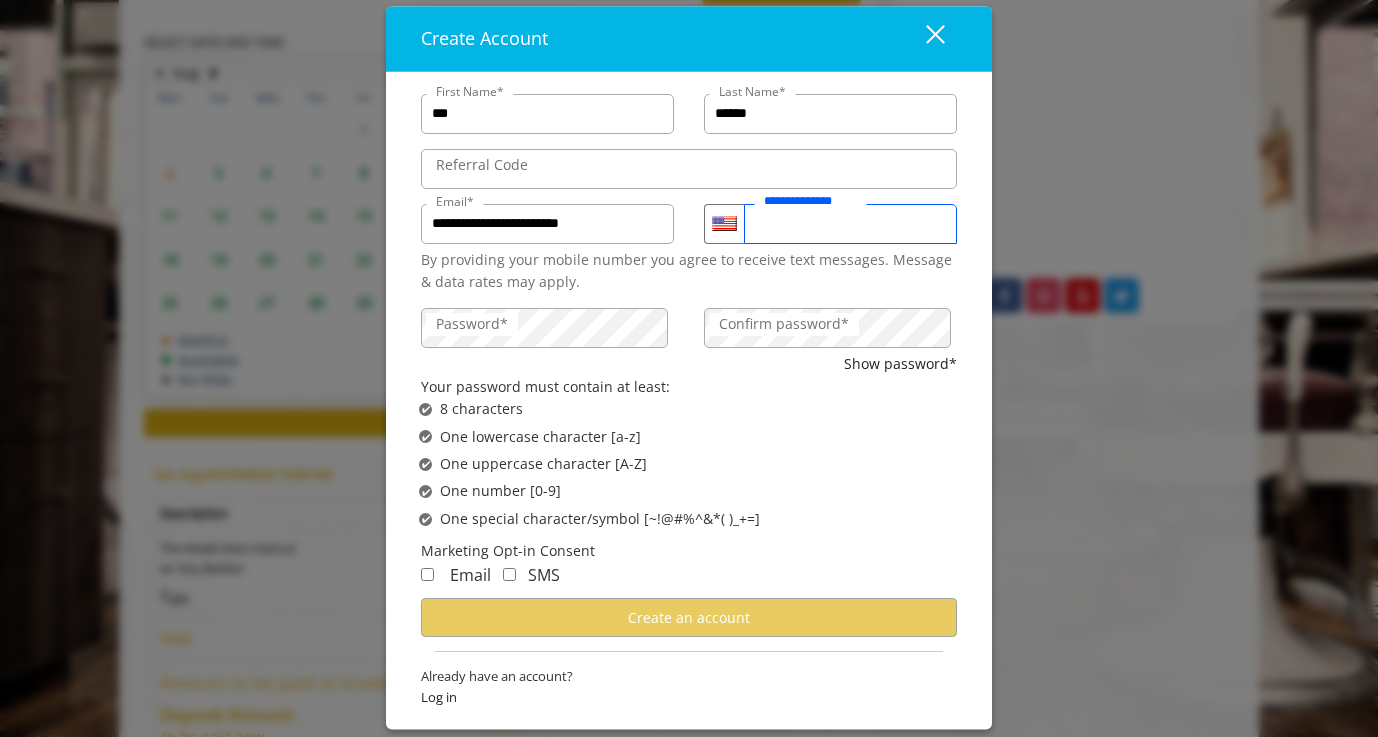type on "**********" 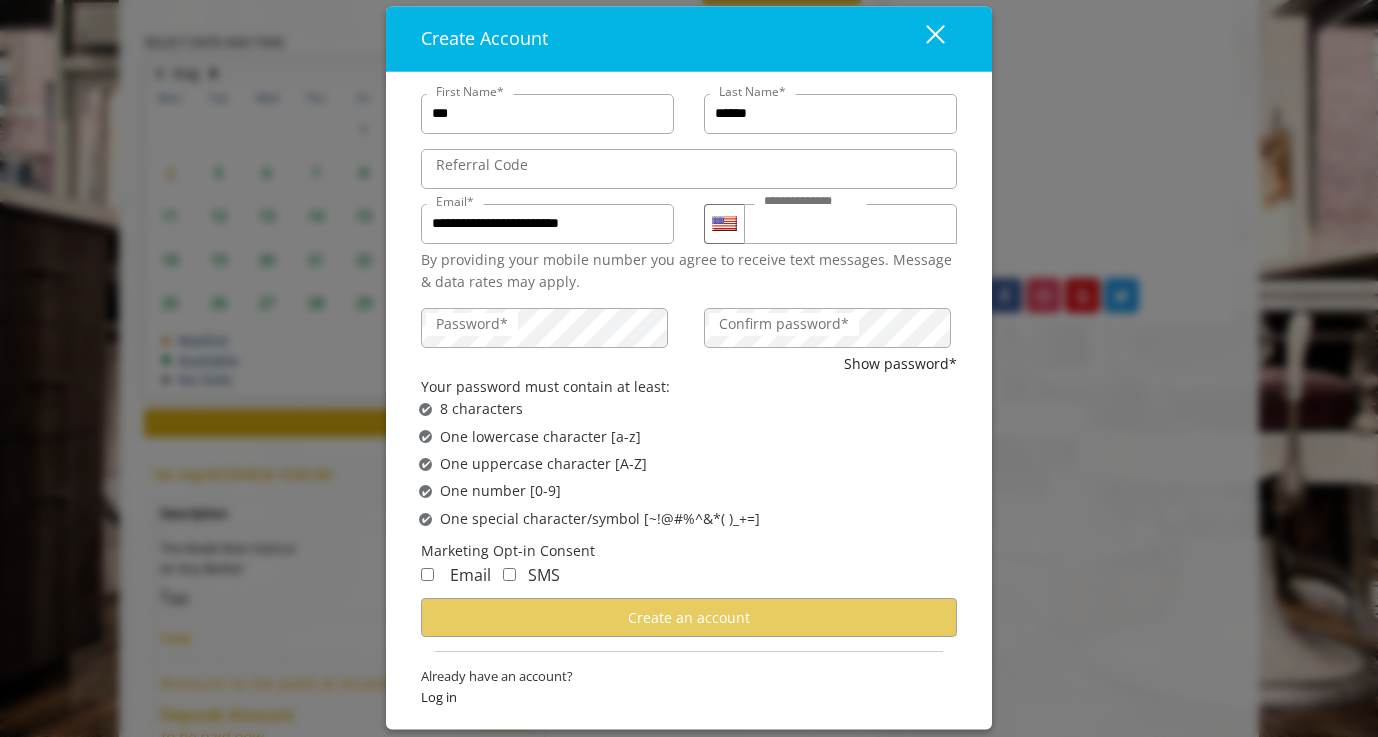 click on "Show password*" at bounding box center (689, 365) 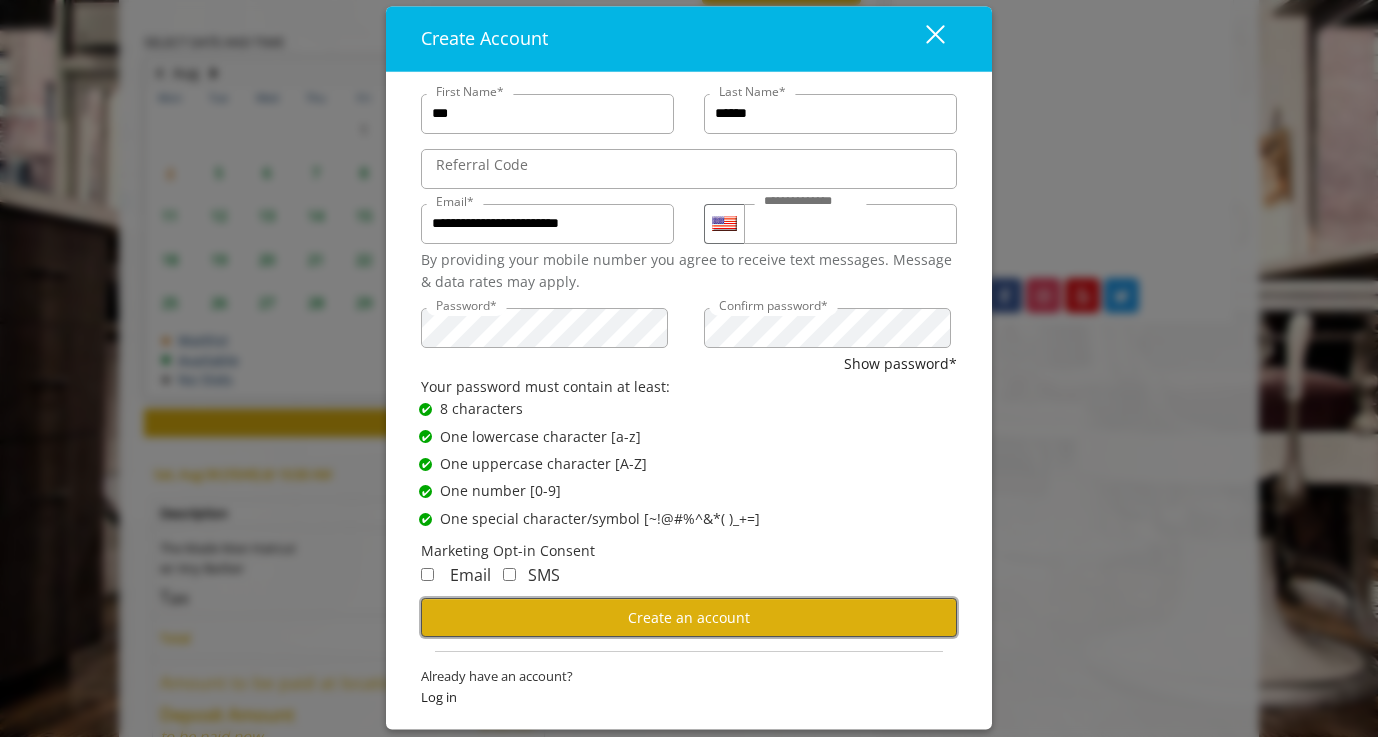 click on "Create an account" at bounding box center [689, 618] 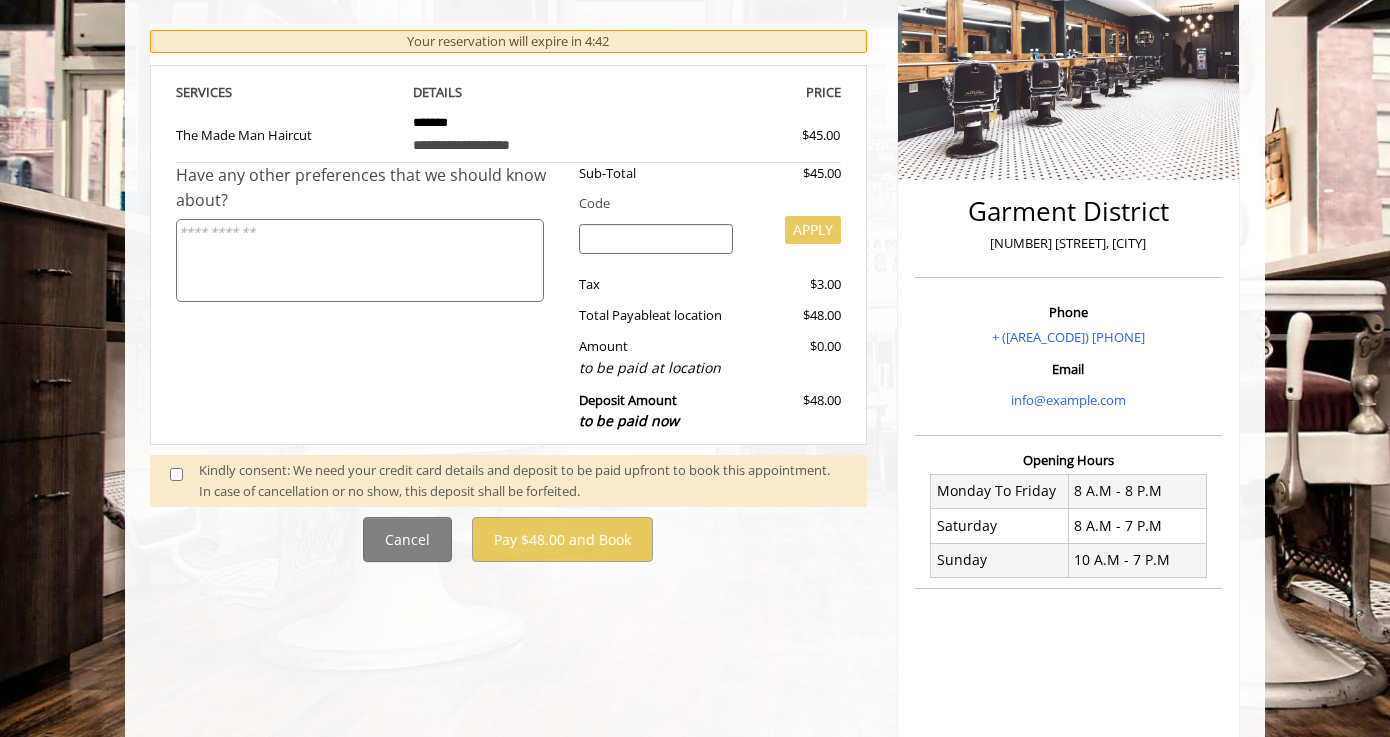 scroll, scrollTop: 396, scrollLeft: 0, axis: vertical 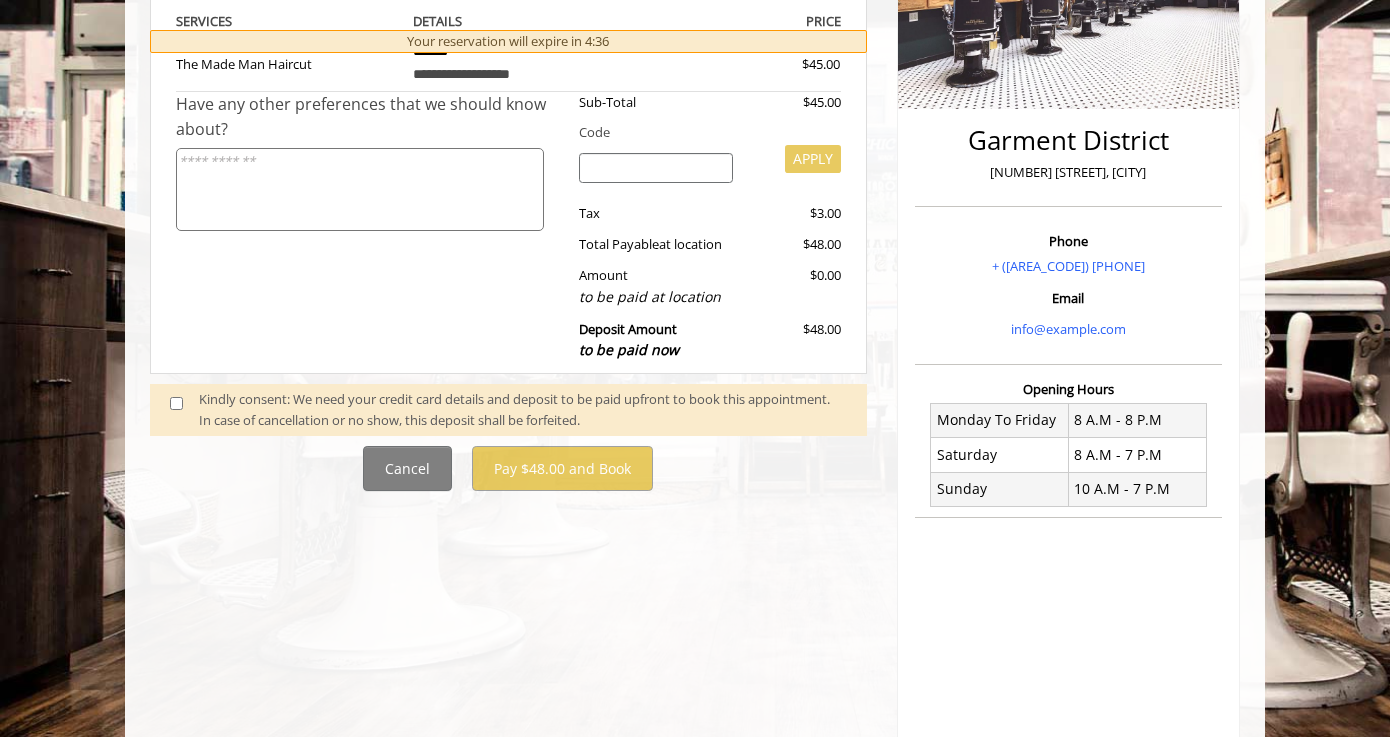 click 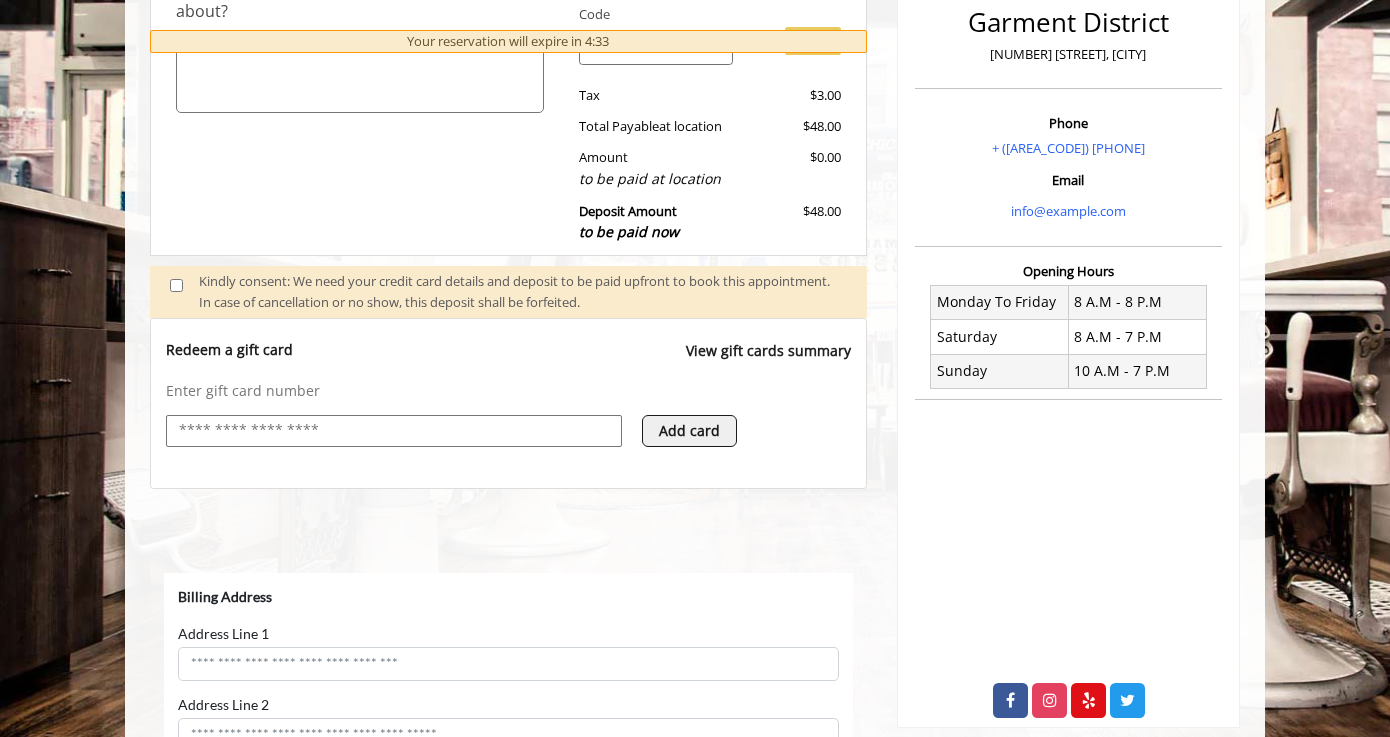scroll, scrollTop: 632, scrollLeft: 0, axis: vertical 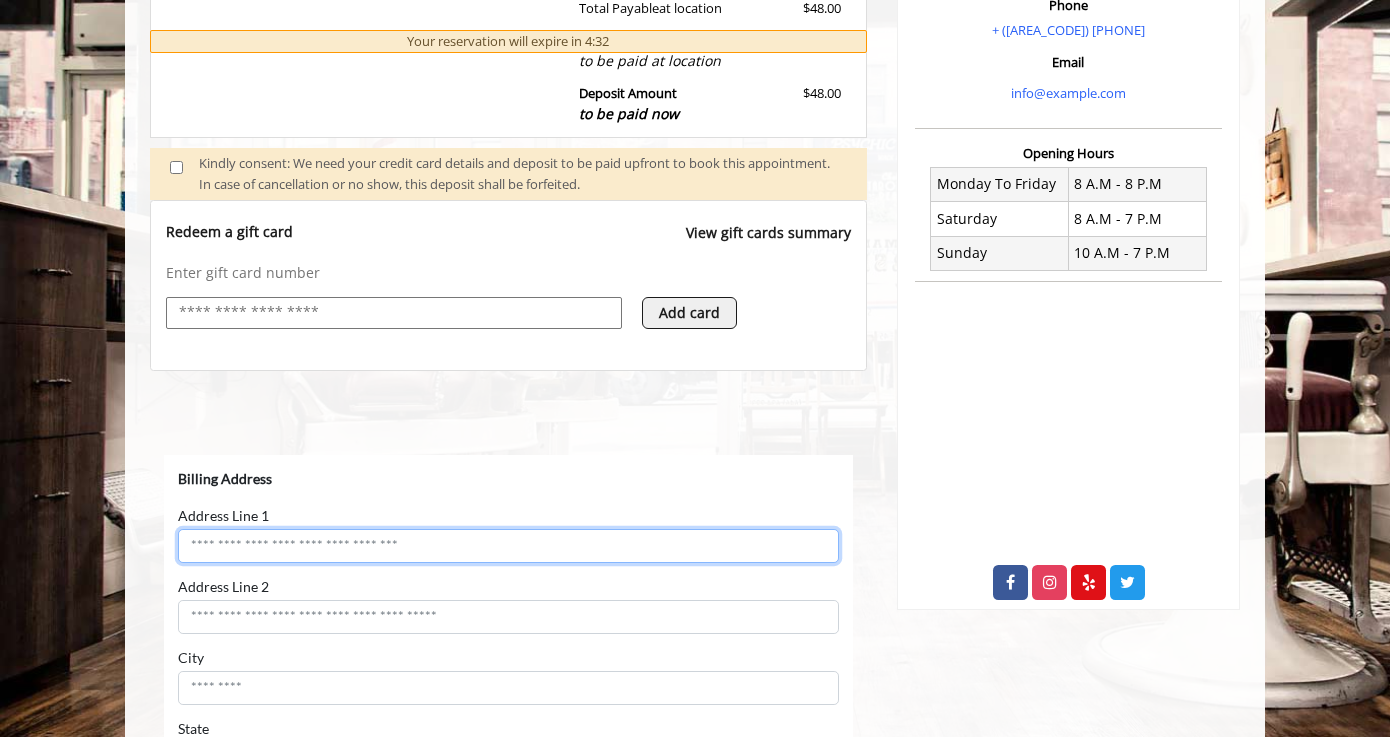 click on "Address Line 1" at bounding box center (508, 545) 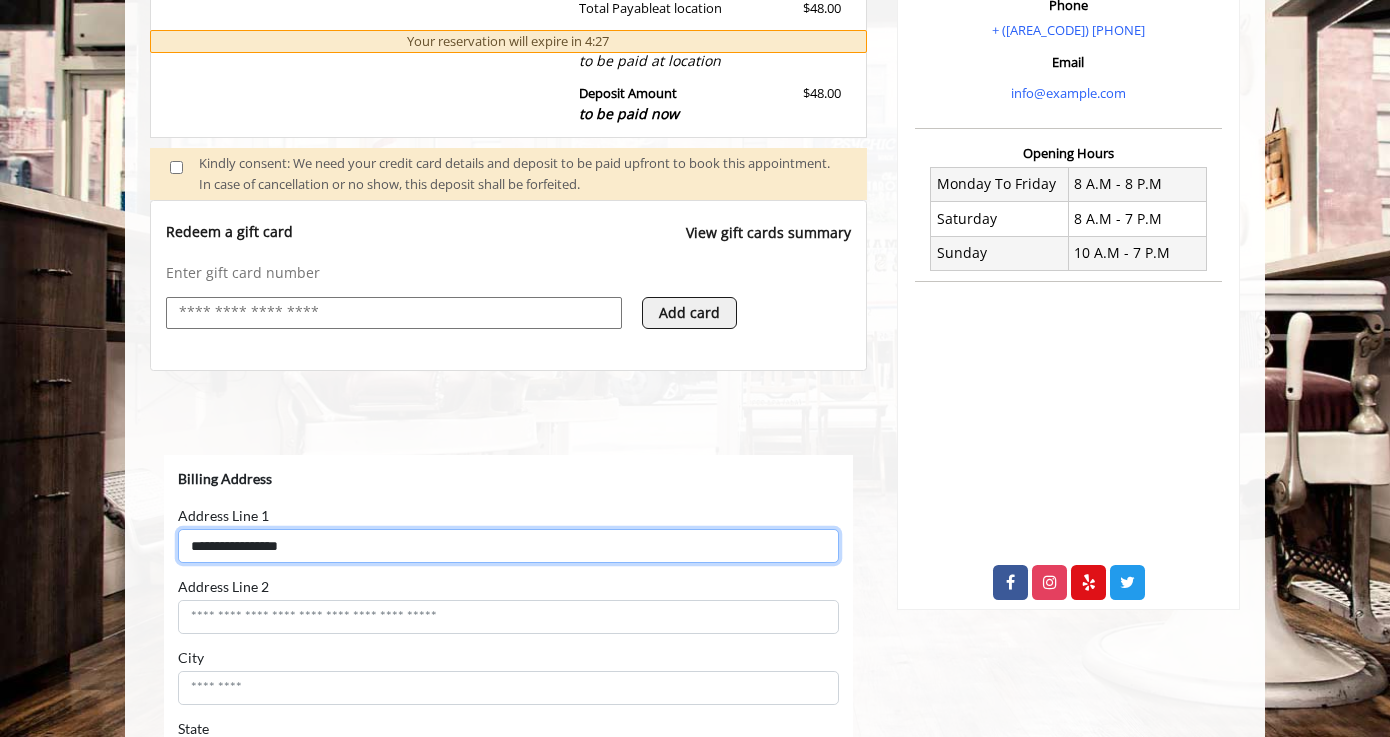 type on "**********" 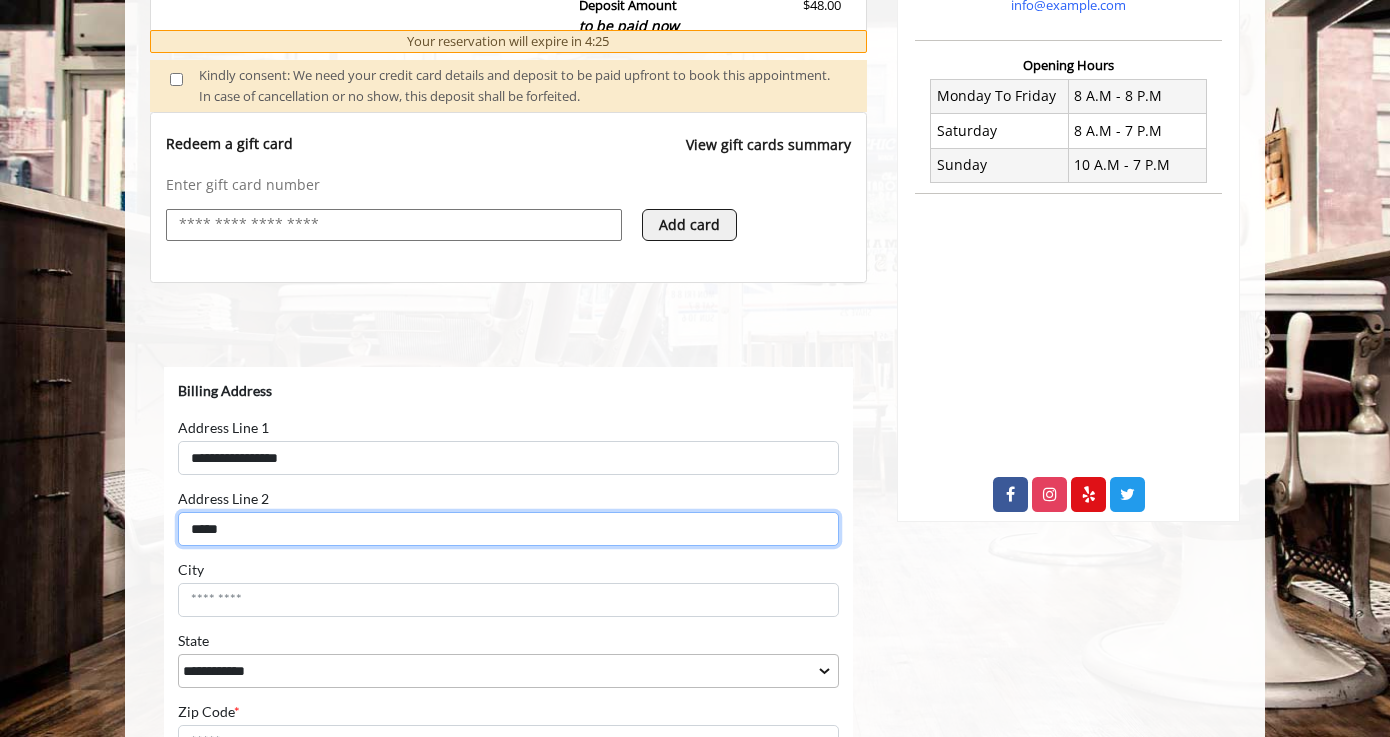 scroll, scrollTop: 765, scrollLeft: 0, axis: vertical 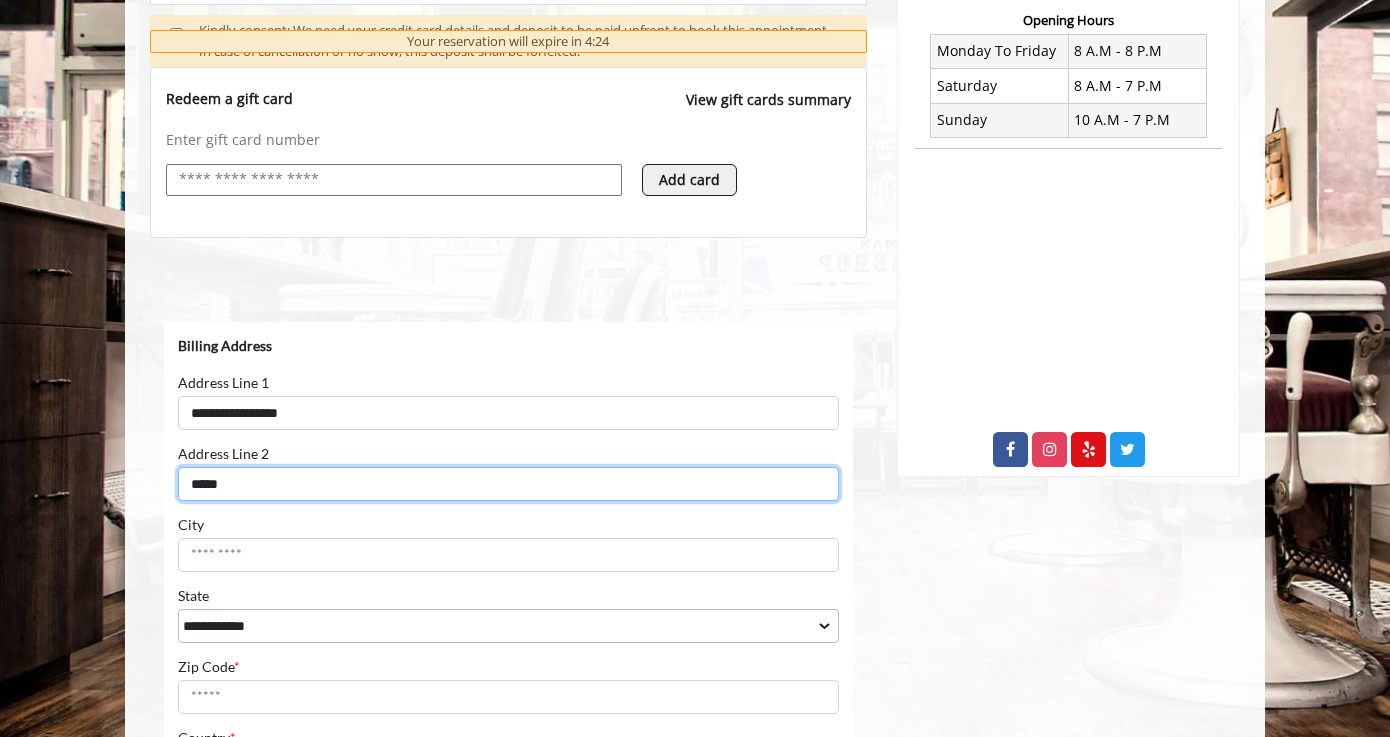 type on "*****" 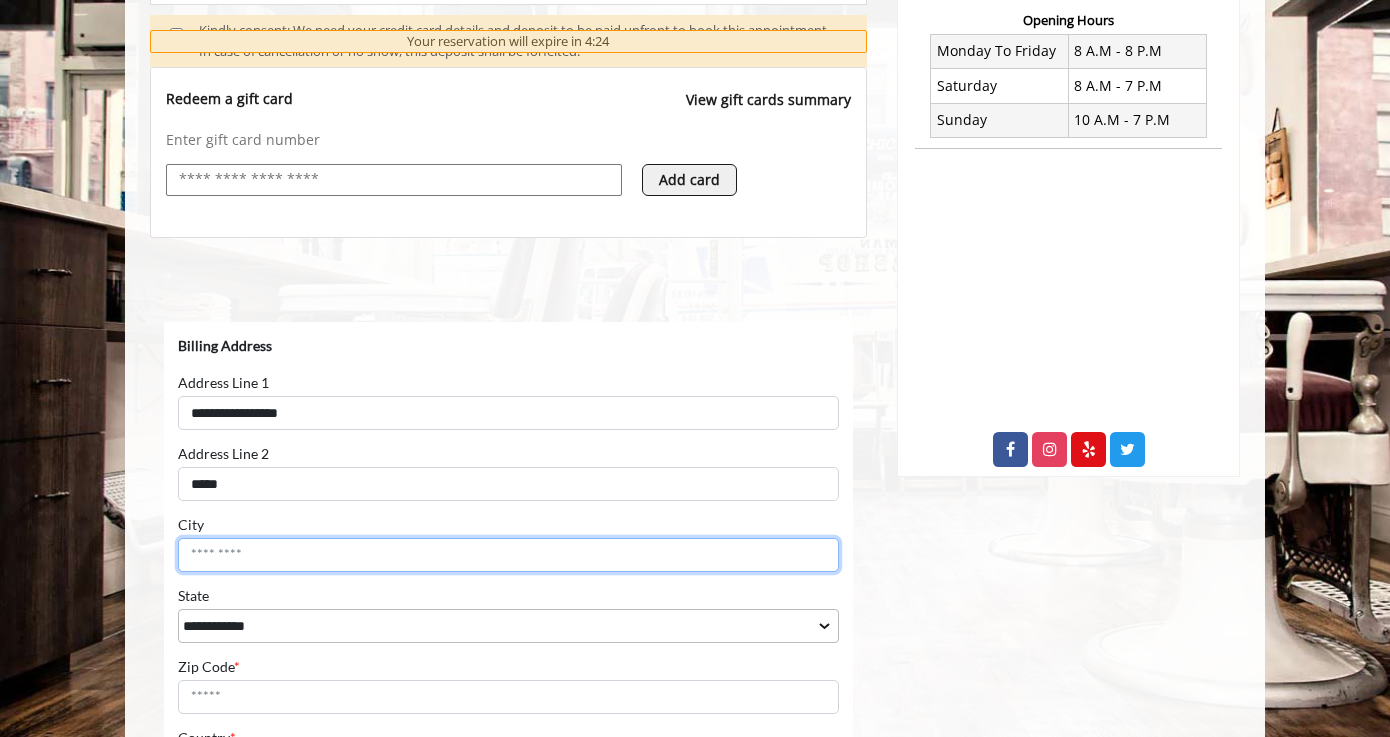 click on "City" at bounding box center (508, 554) 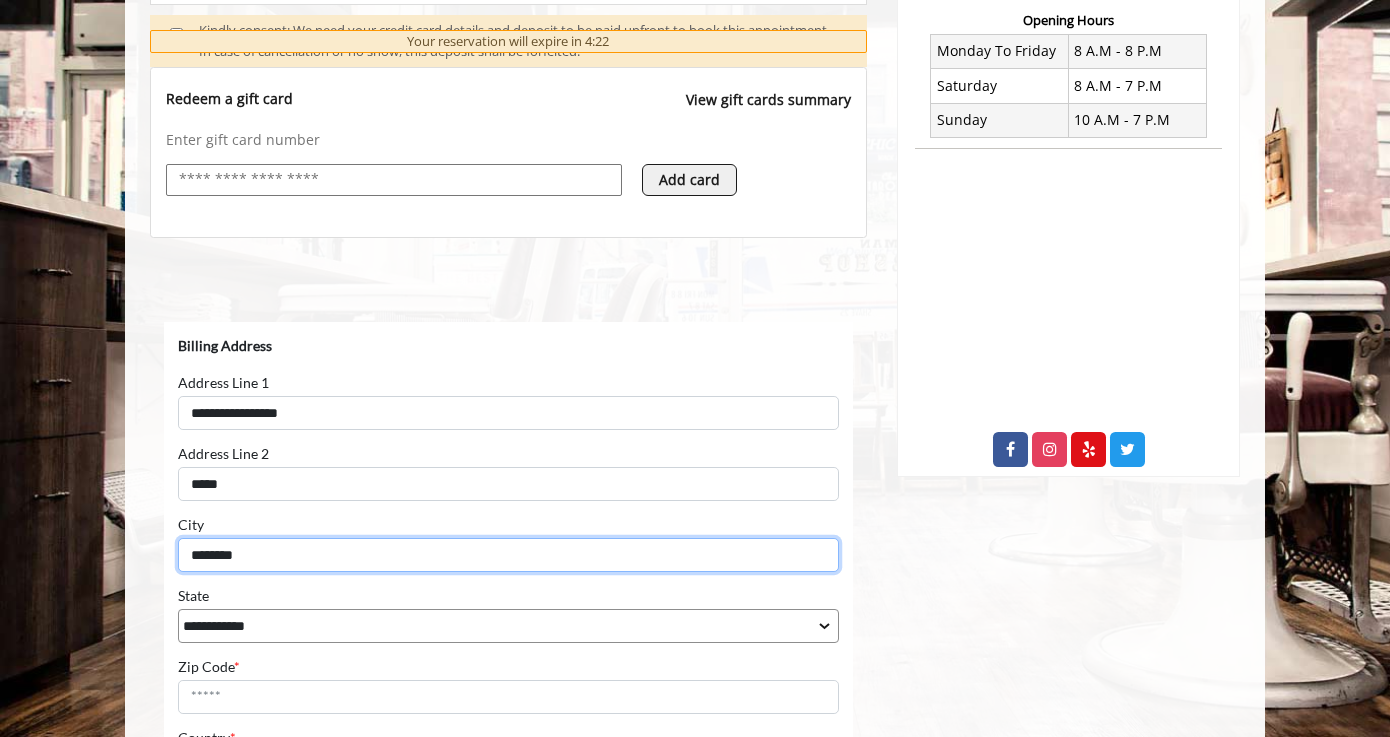 type on "********" 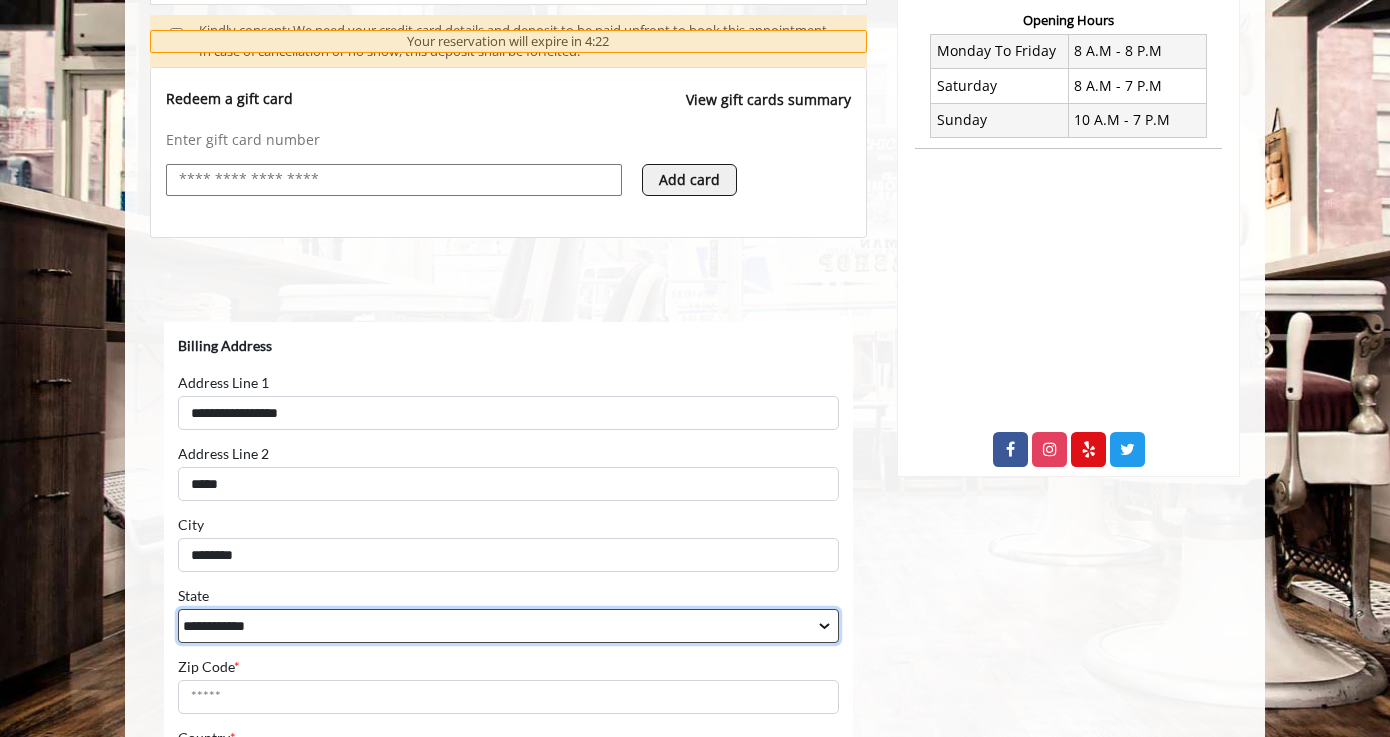 click on "**********" at bounding box center [508, 625] 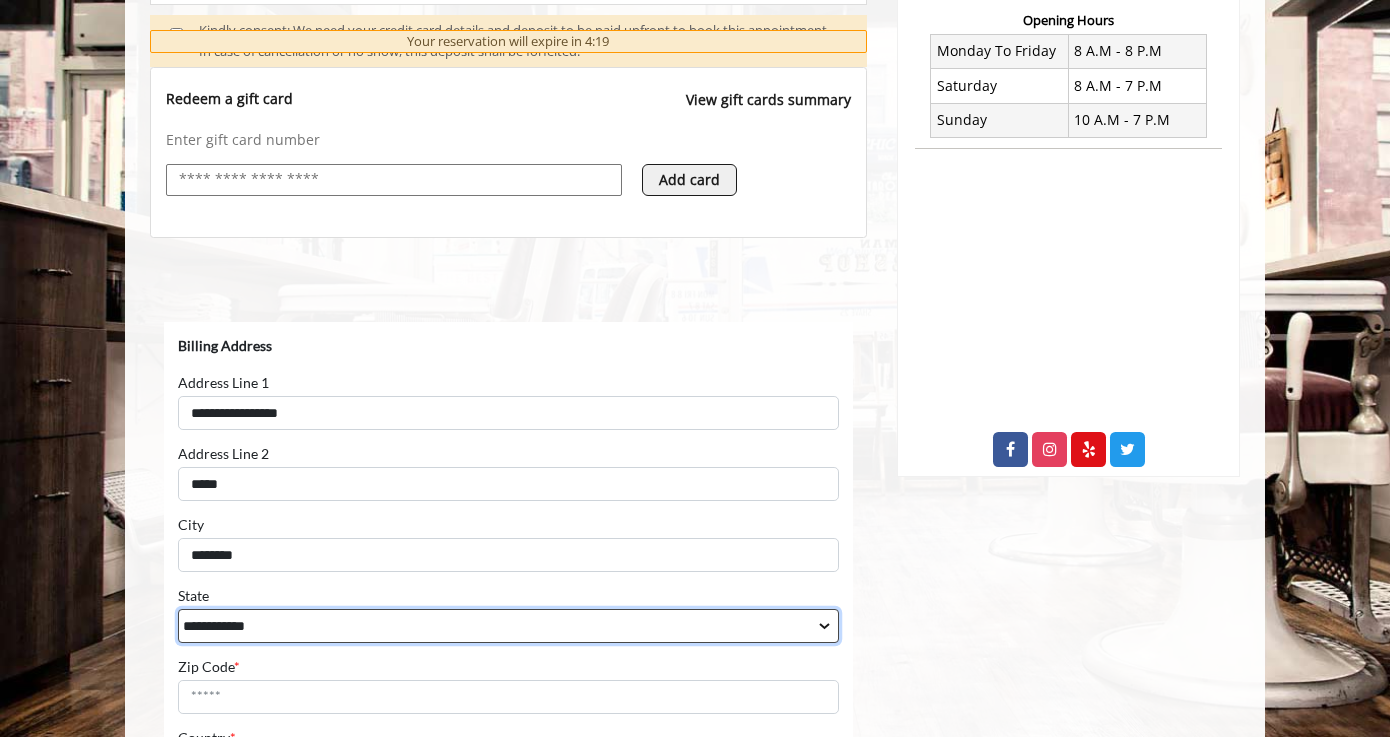 select on "**" 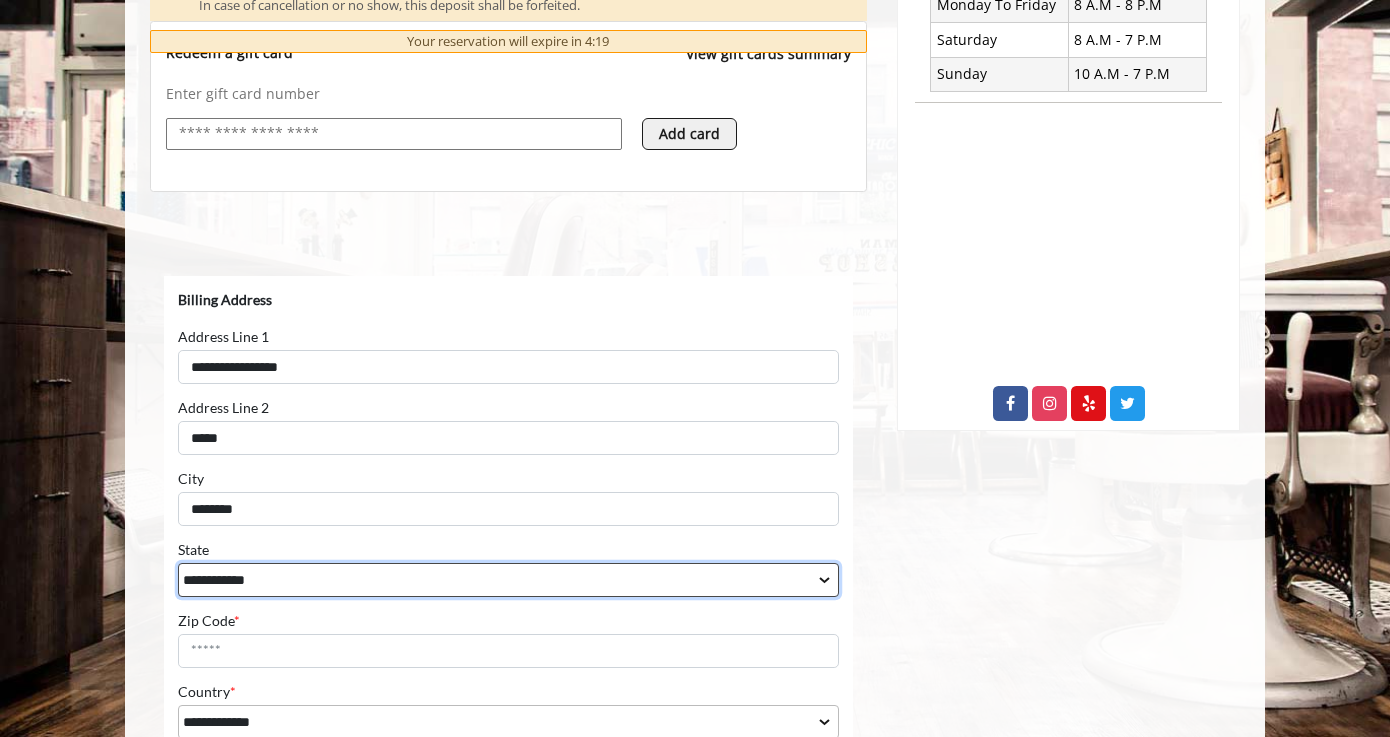 scroll, scrollTop: 879, scrollLeft: 0, axis: vertical 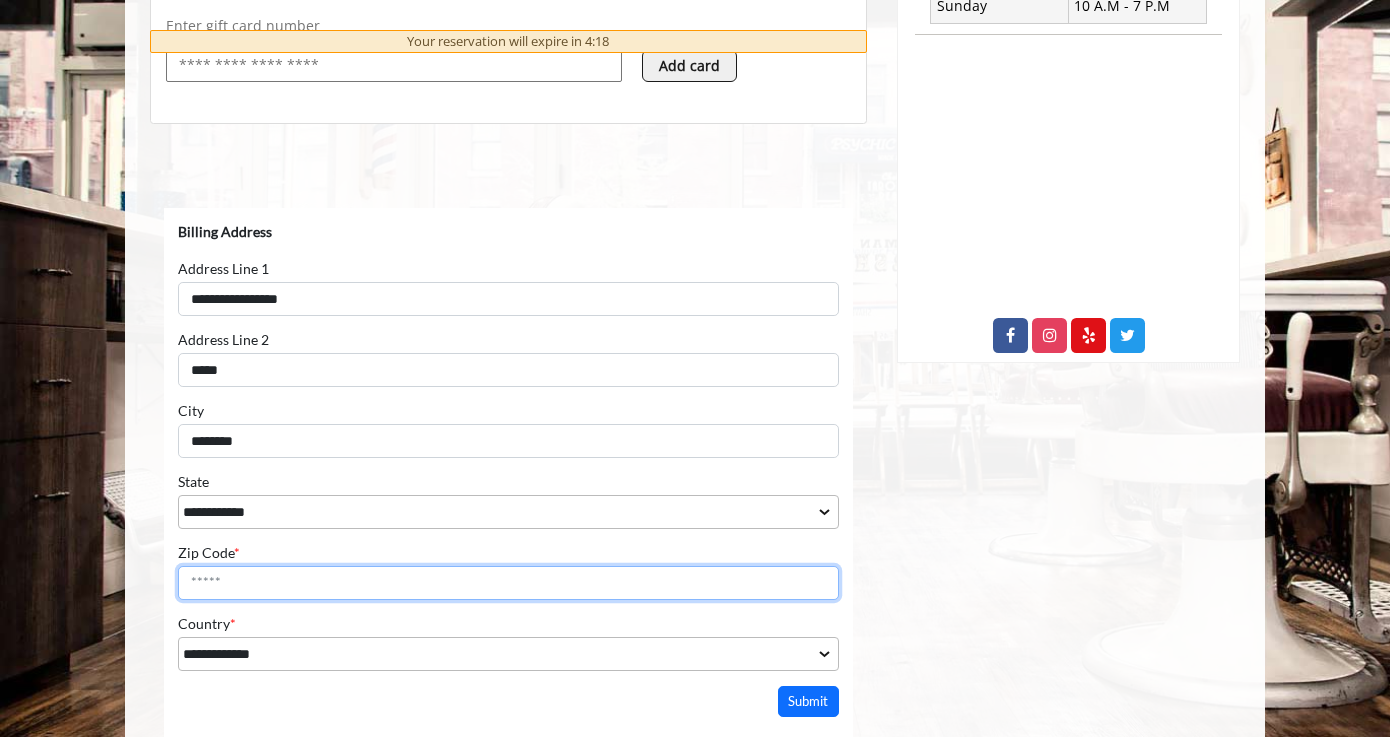 click on "Zip Code  *" at bounding box center (508, 582) 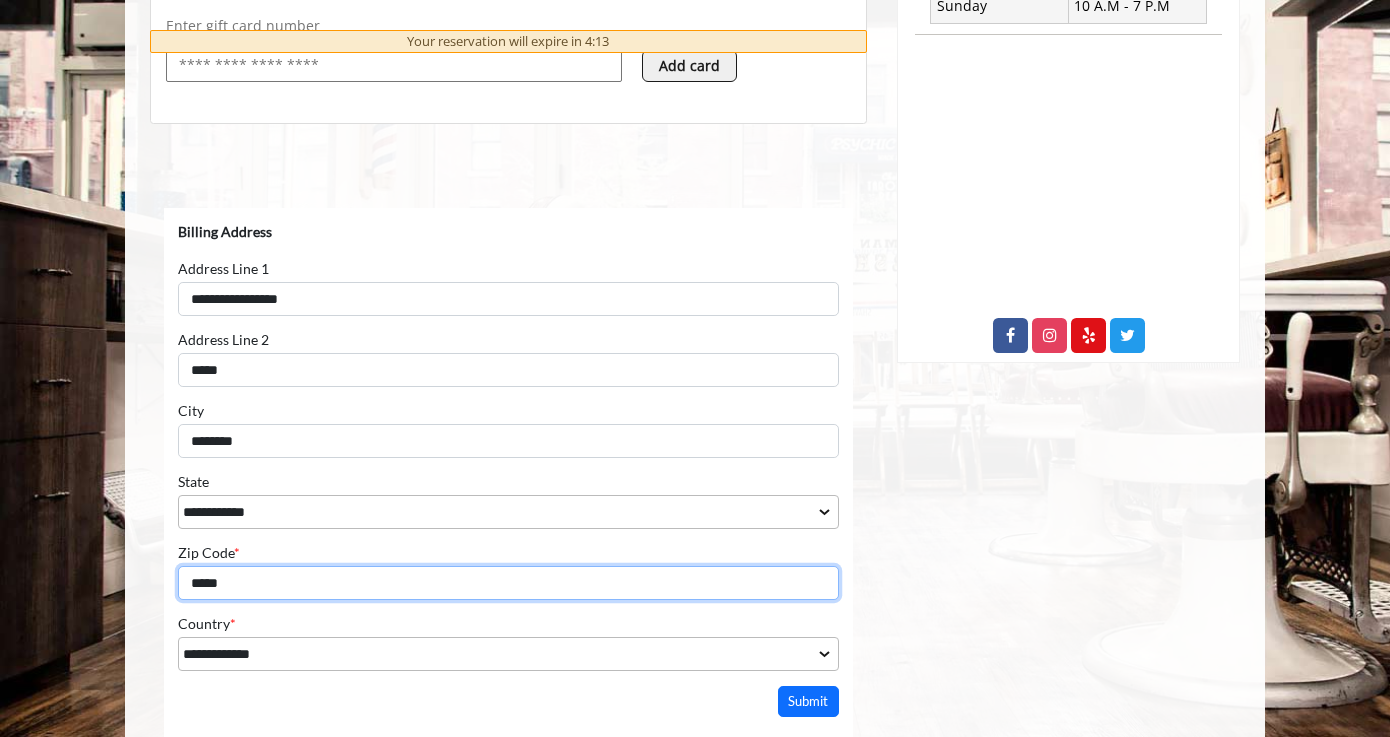 type on "*****" 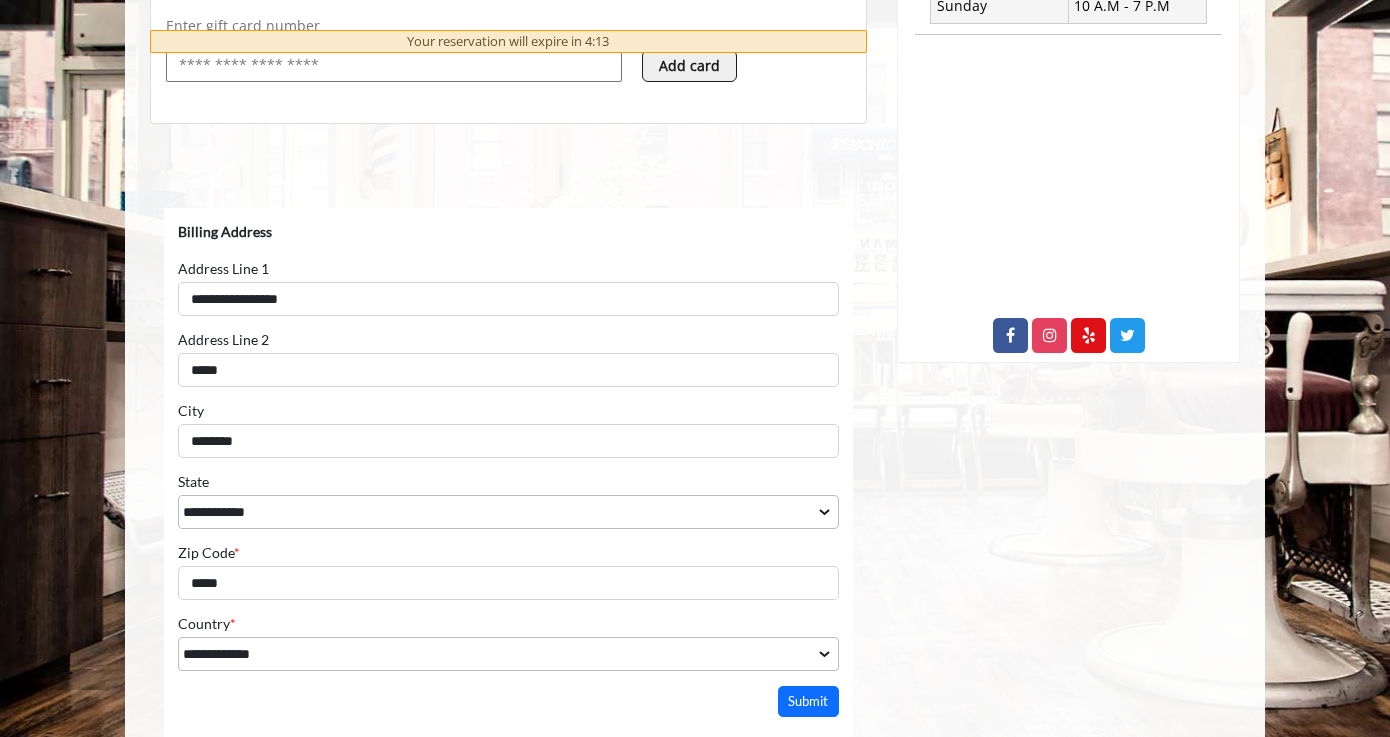 click on "Garment District
1400 Broadway, New York
Phone
+ (212) 997-4247
Email
info@mademanbarber.com
Opening Hours
Monday To Friday
8 A.M - 8 P.M
Saturday
8 A.M - 7 P.M
Sunday
10 A.M - 7 P.M" 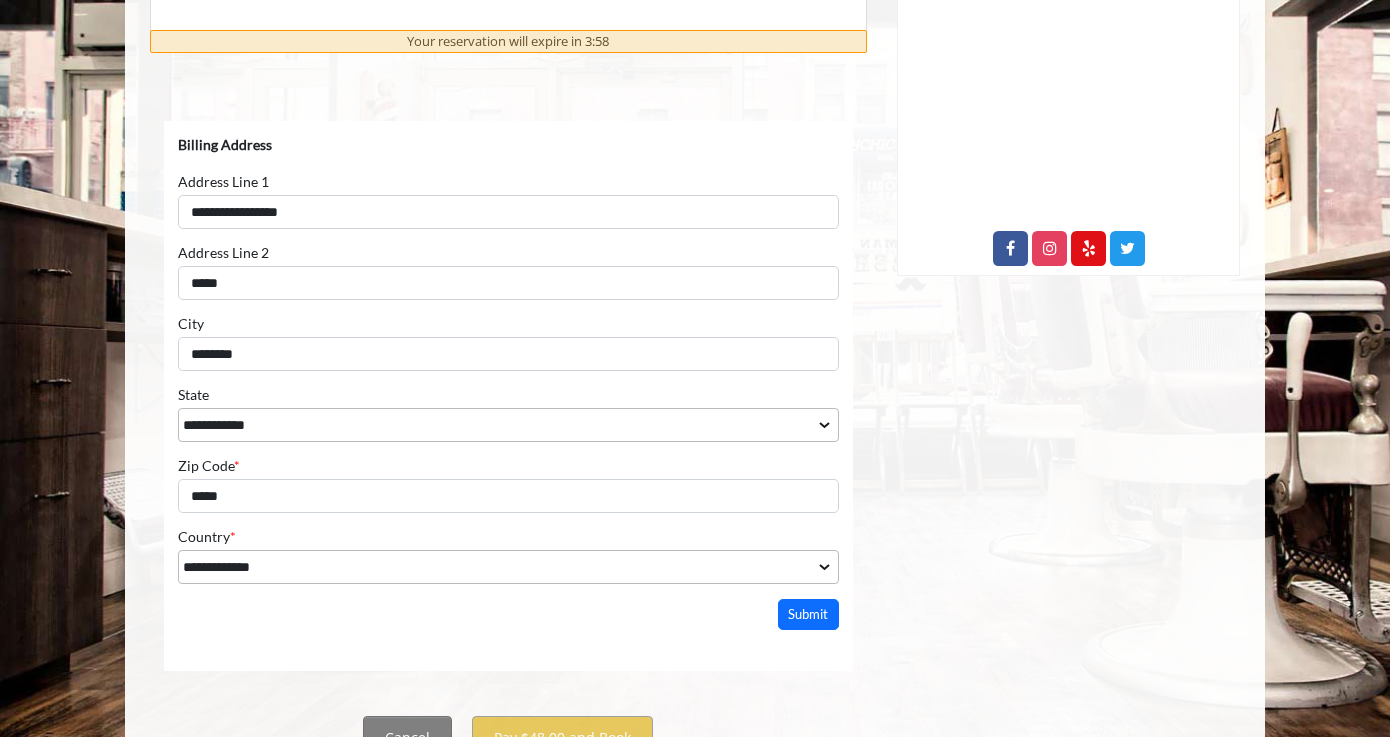 scroll, scrollTop: 986, scrollLeft: 0, axis: vertical 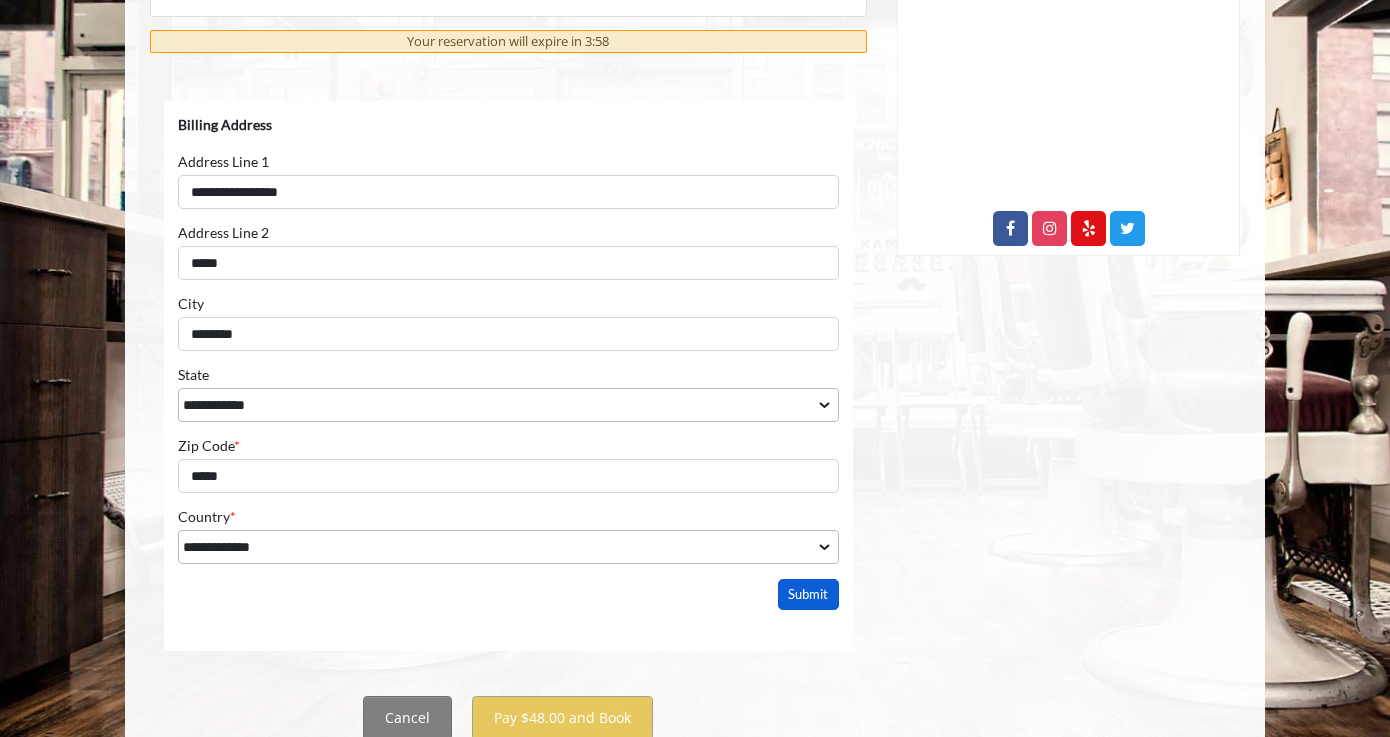 click on "Submit" at bounding box center [809, 593] 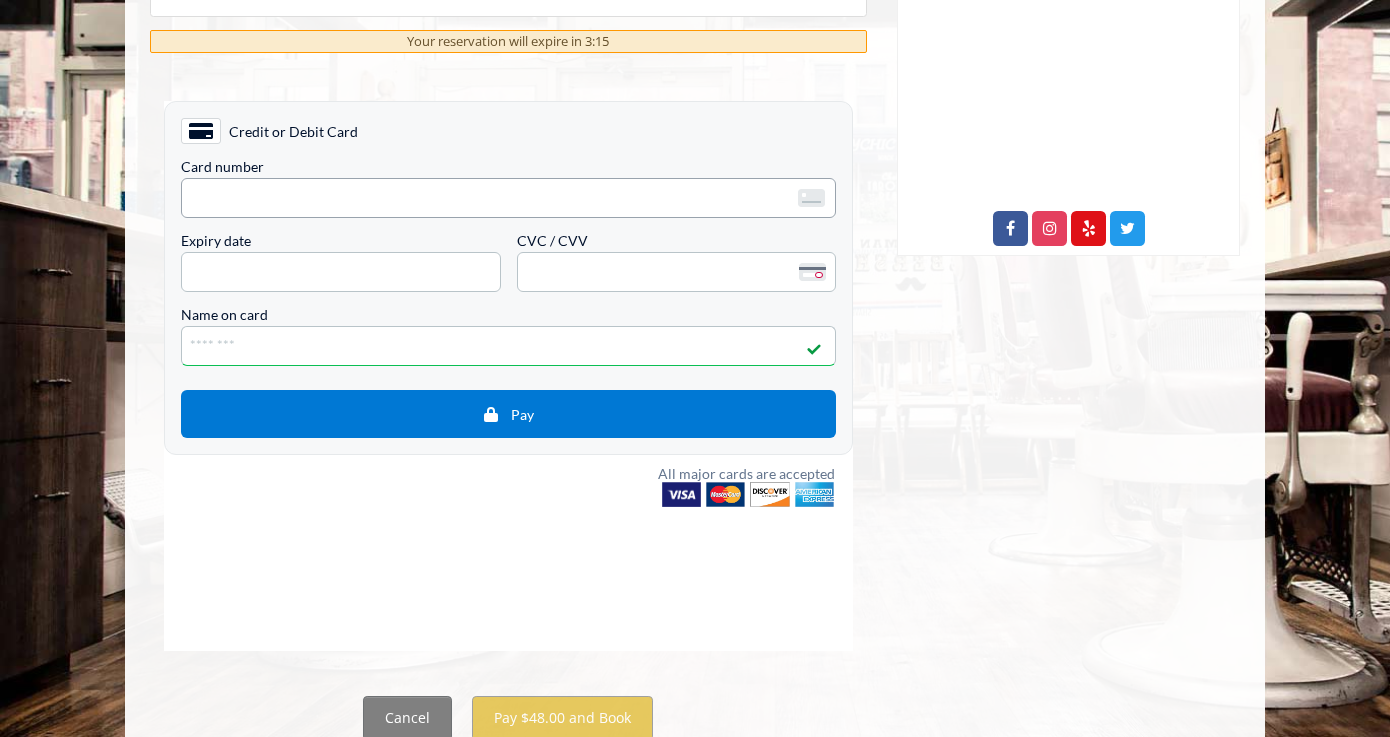 click on "<p>Your browser does not support iframes.</p>" at bounding box center [508, 197] 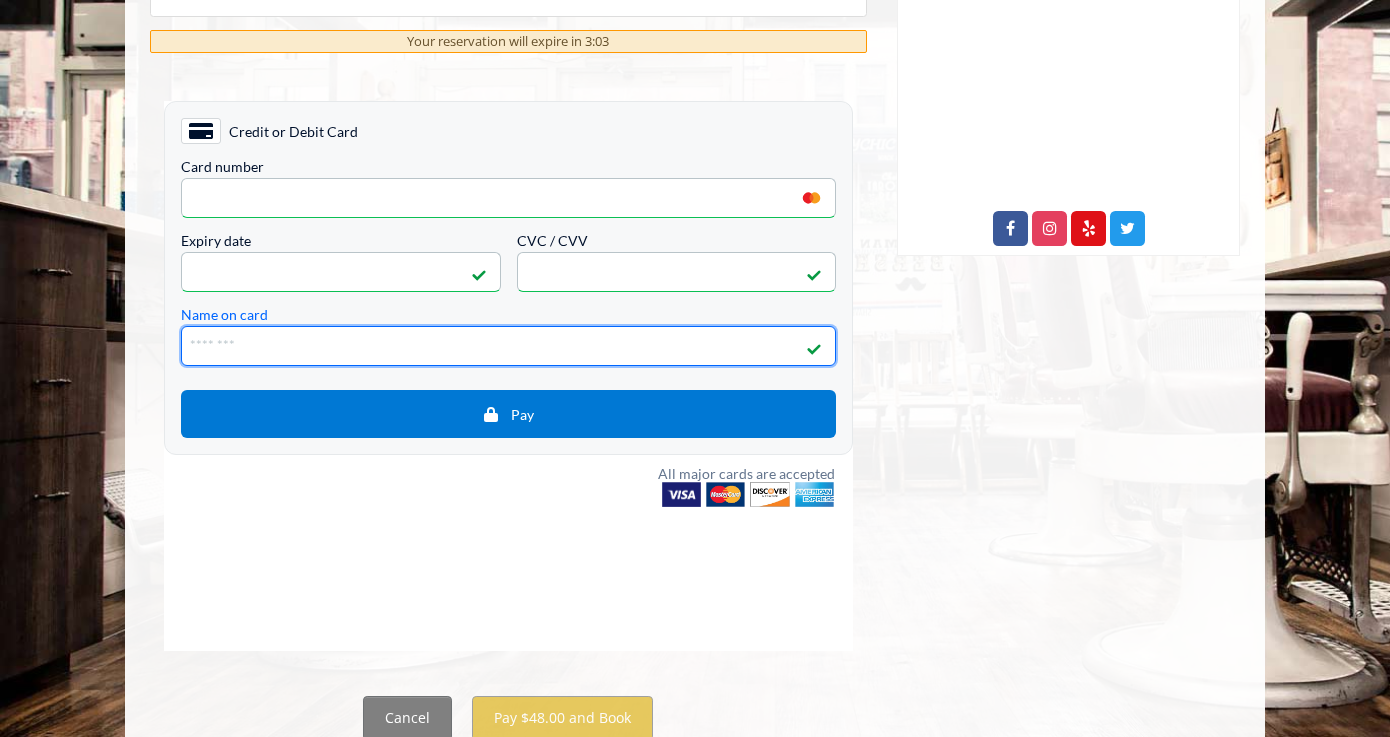 click on "Name on card" at bounding box center (508, 345) 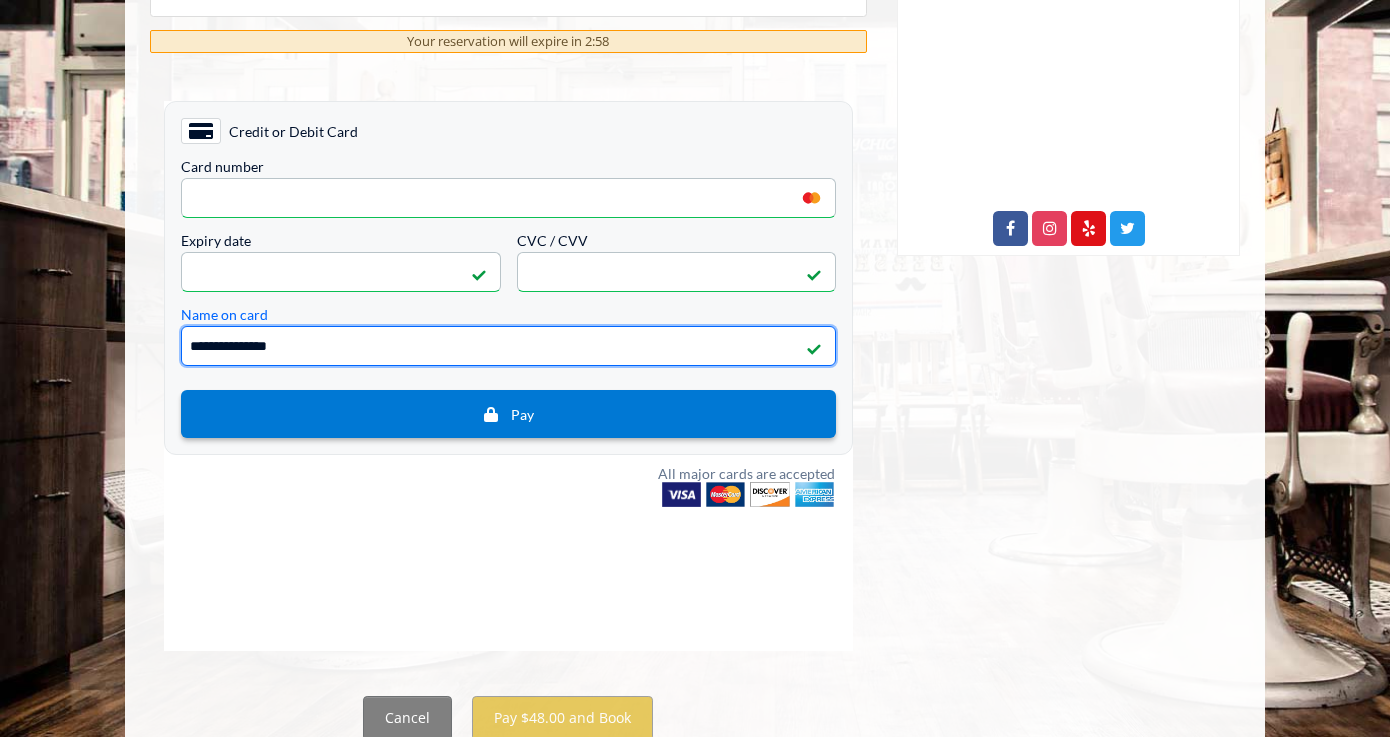 type on "**********" 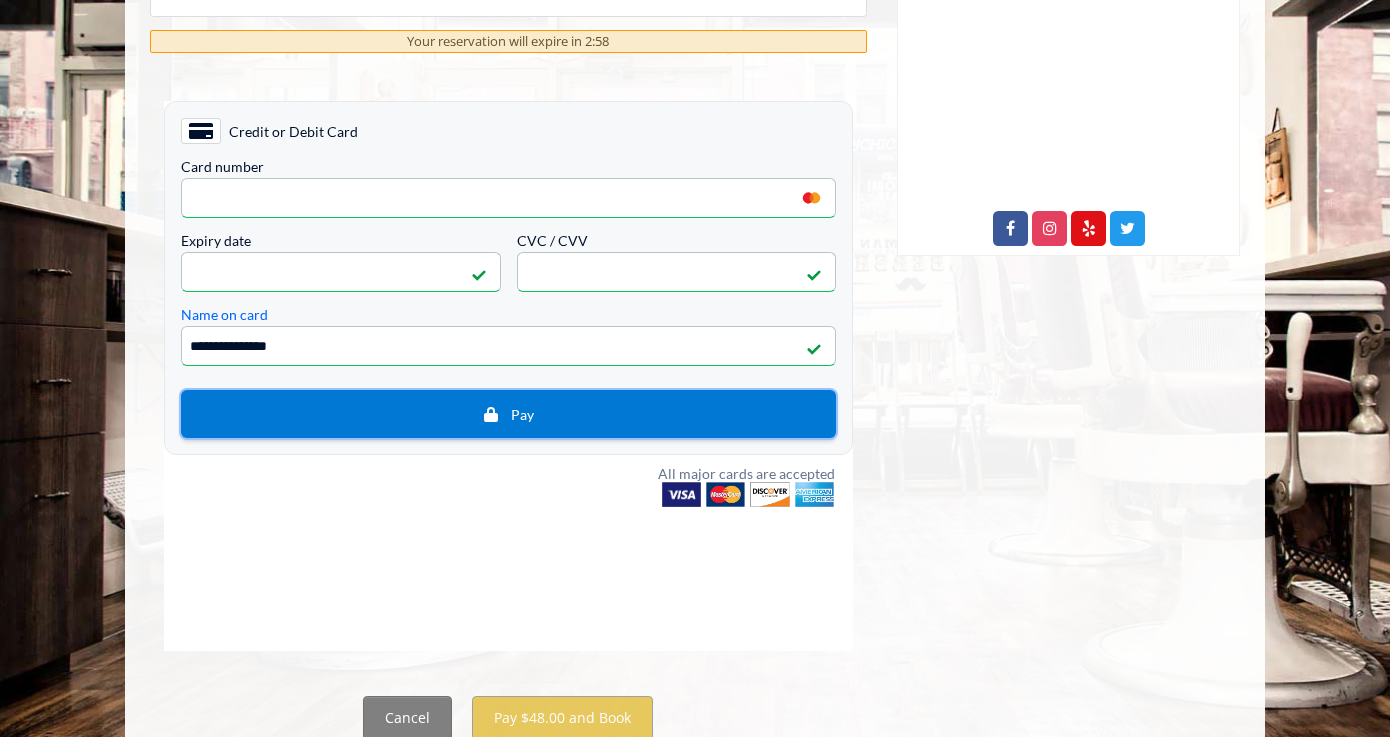 click on "Pay" at bounding box center (508, 413) 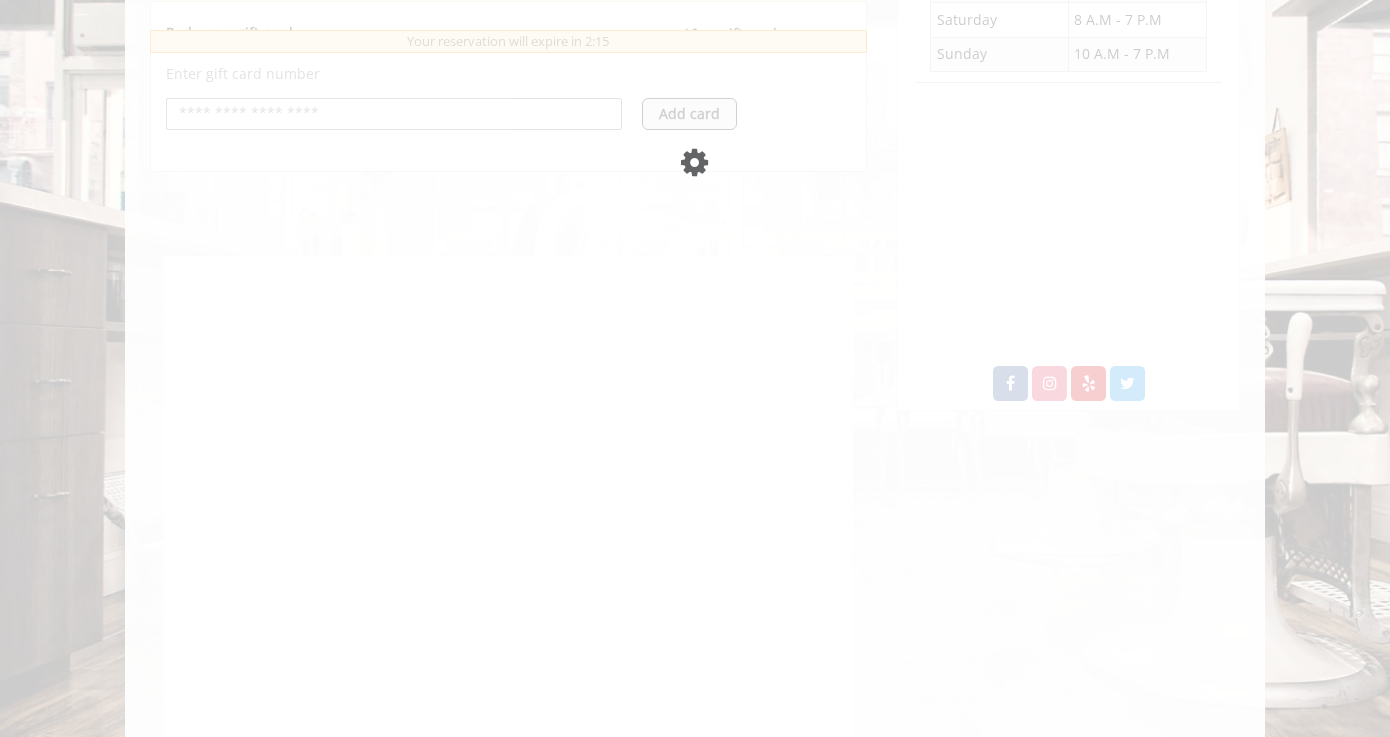 scroll, scrollTop: 827, scrollLeft: 0, axis: vertical 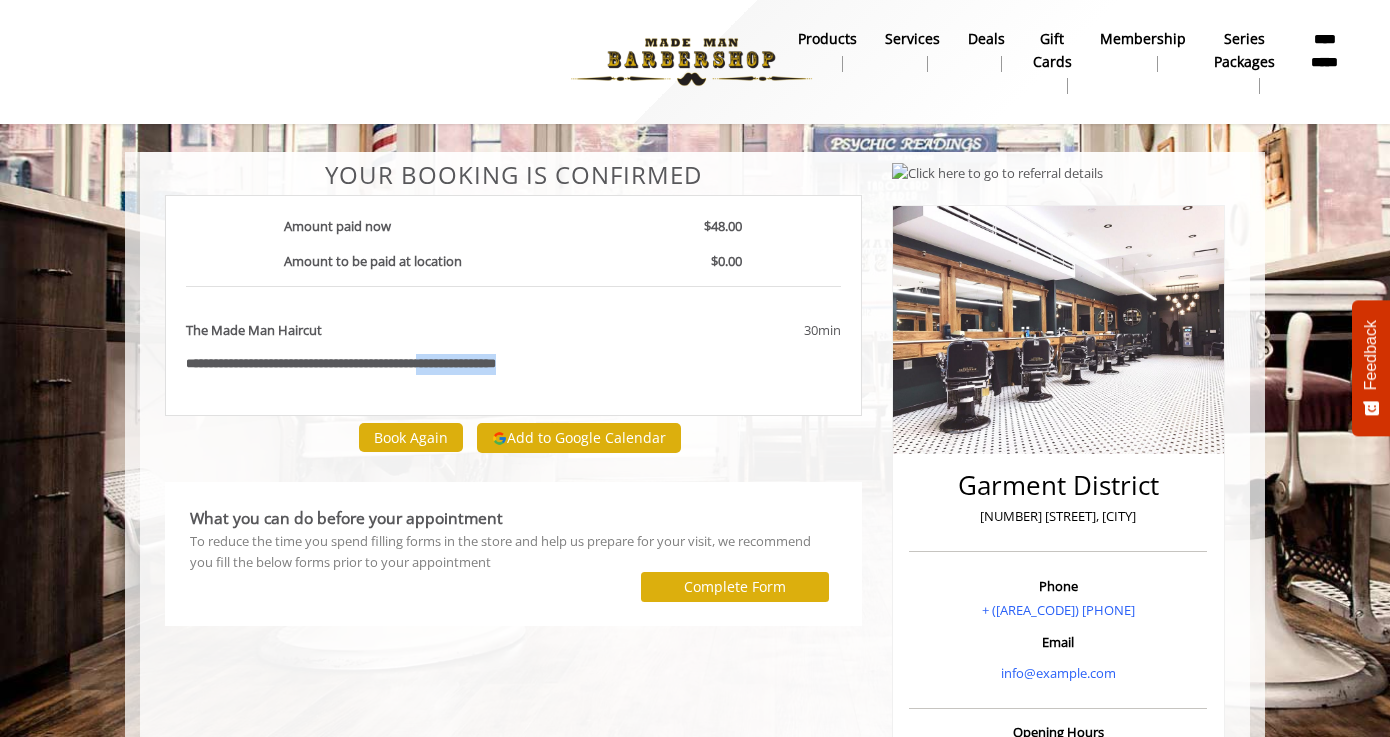 drag, startPoint x: 590, startPoint y: 362, endPoint x: 470, endPoint y: 366, distance: 120.06665 